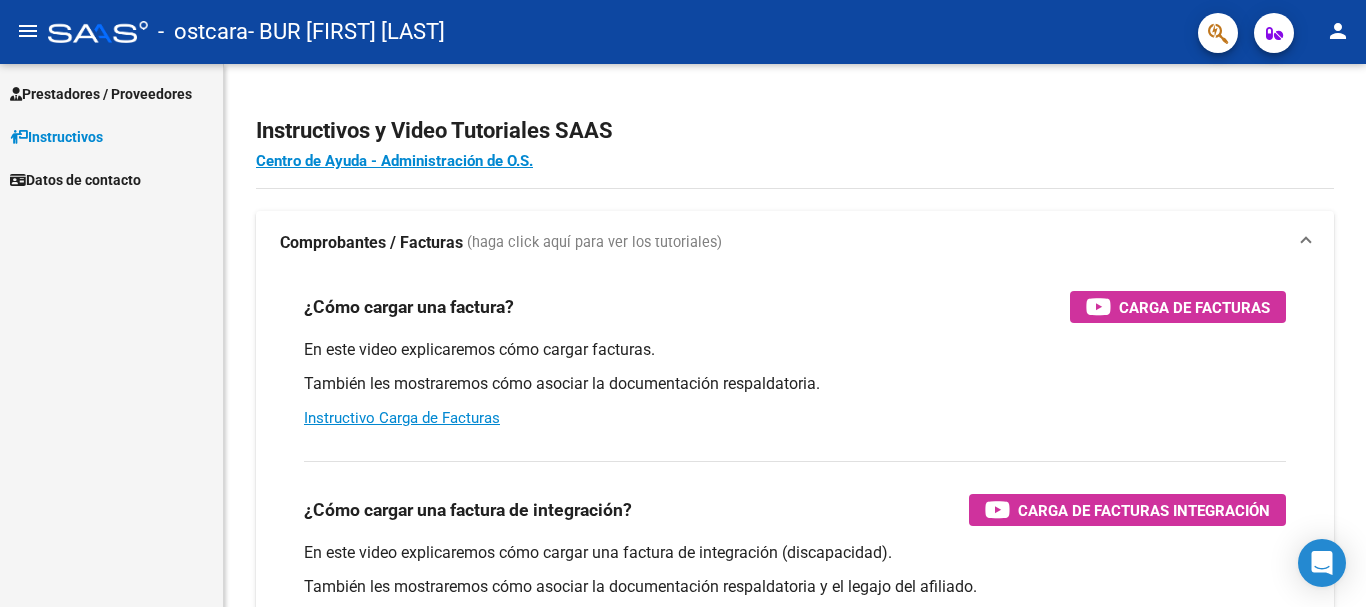 scroll, scrollTop: 0, scrollLeft: 0, axis: both 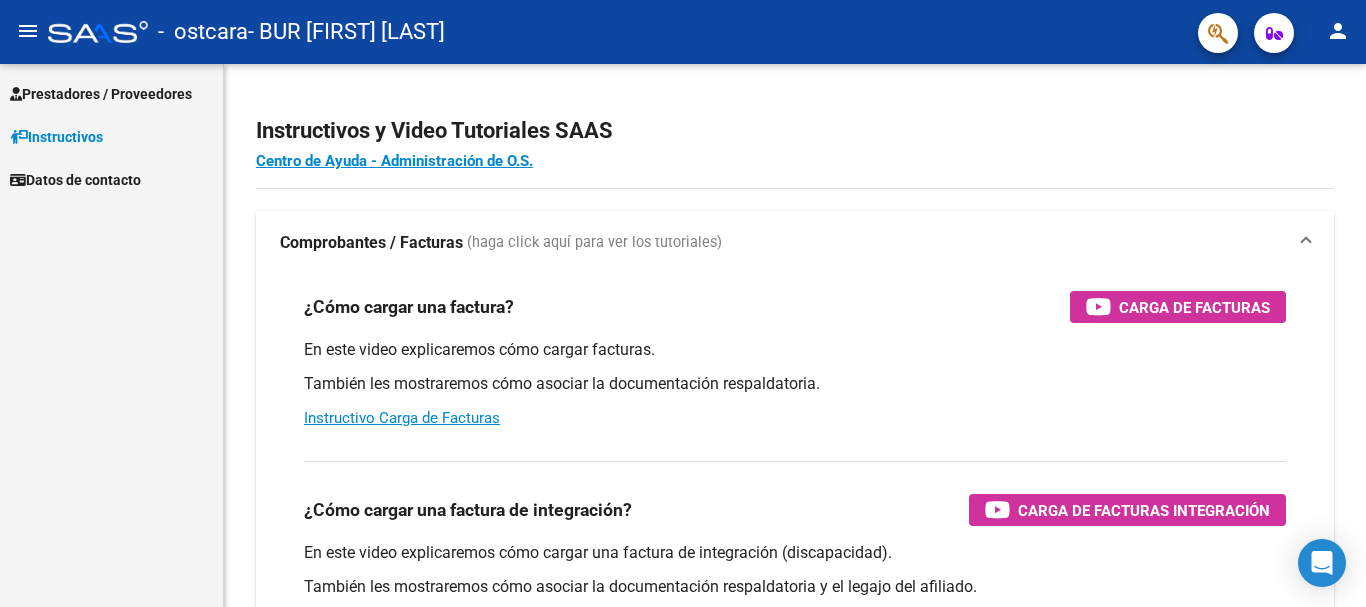 click on "Prestadores / Proveedores" at bounding box center (101, 94) 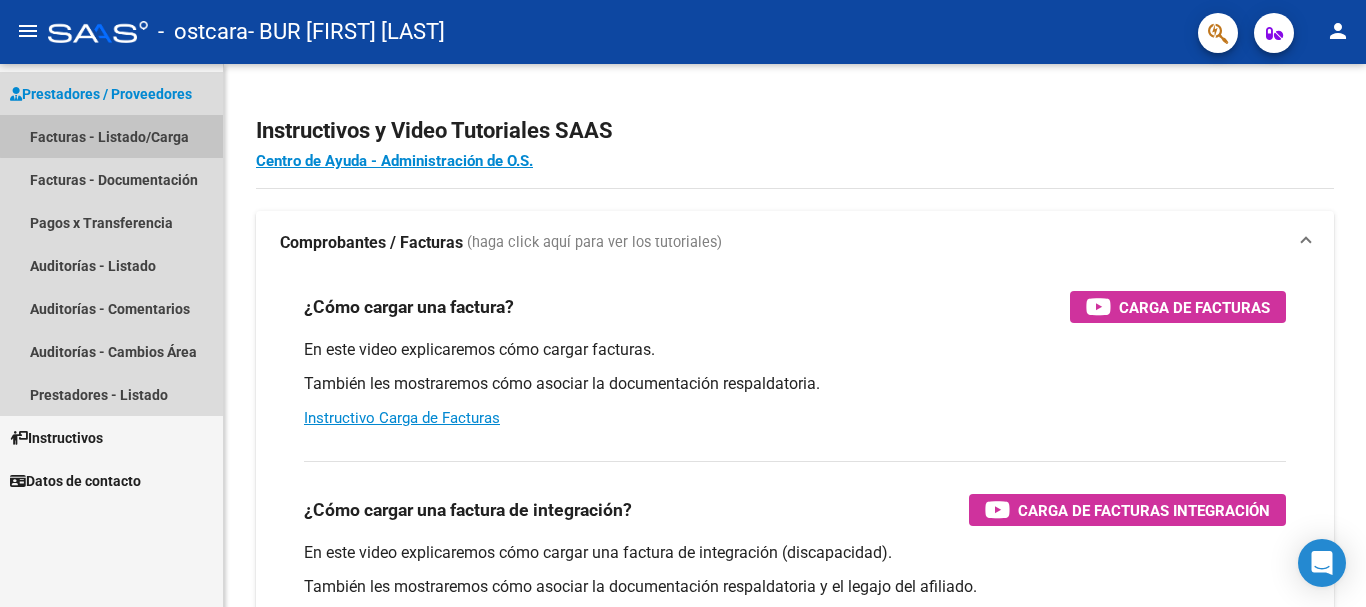 click on "Facturas - Listado/Carga" at bounding box center (111, 136) 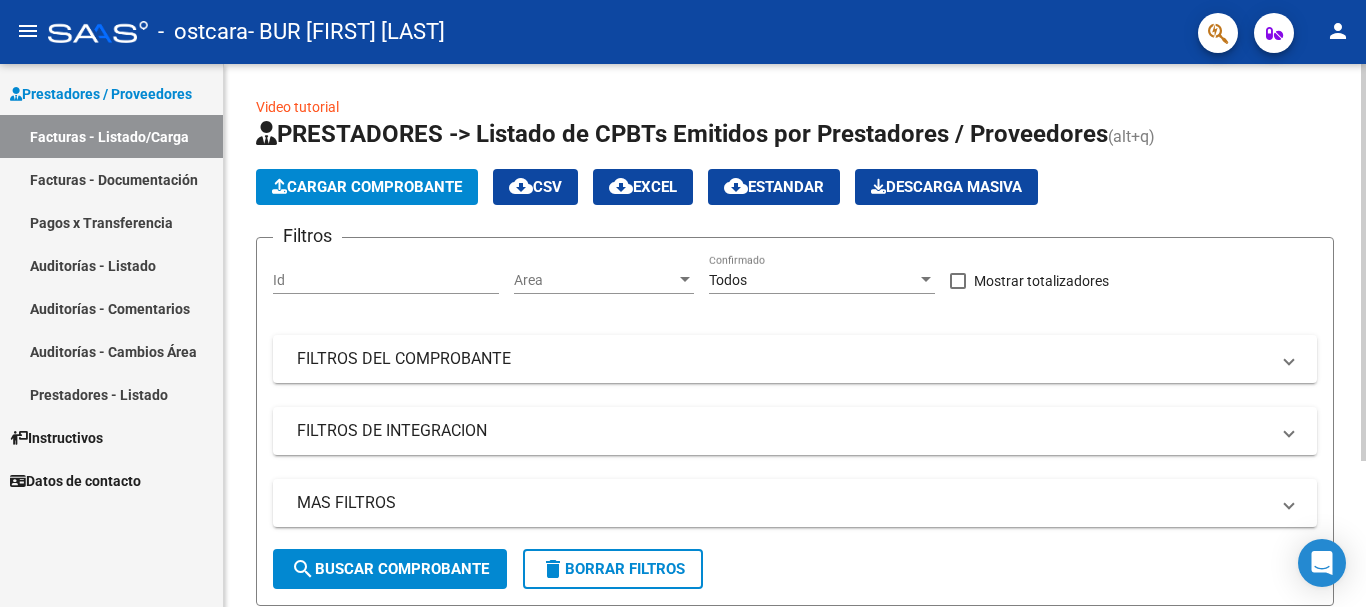 click on "Cargar Comprobante" 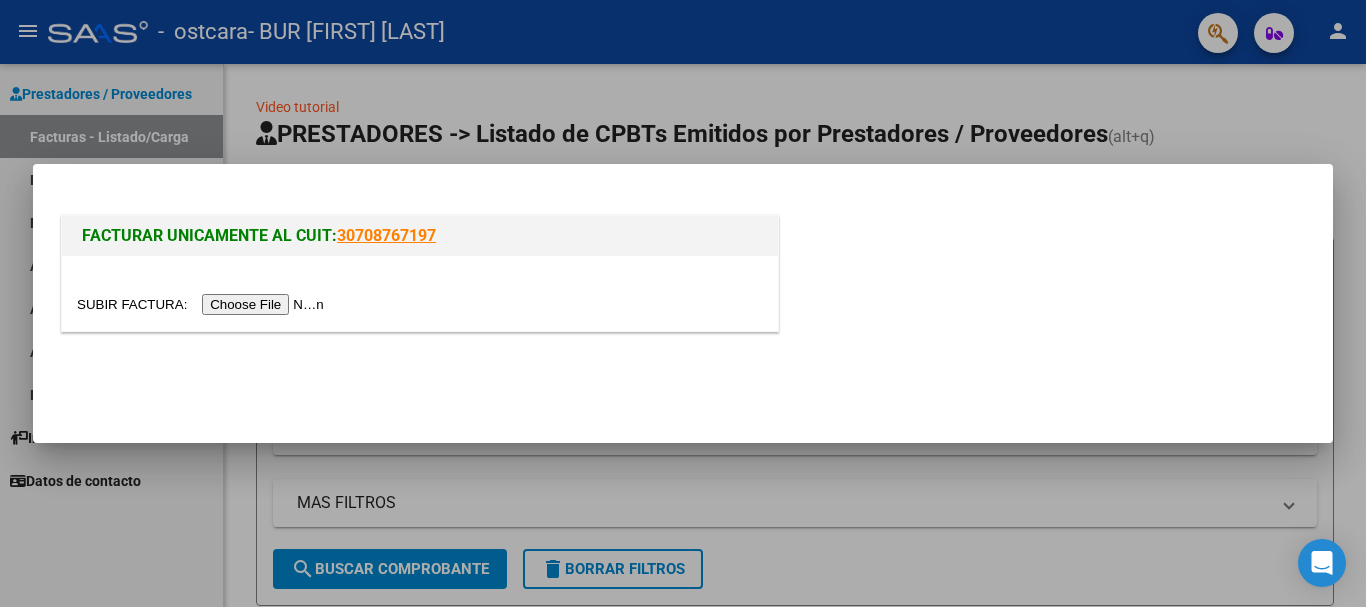 click at bounding box center [203, 304] 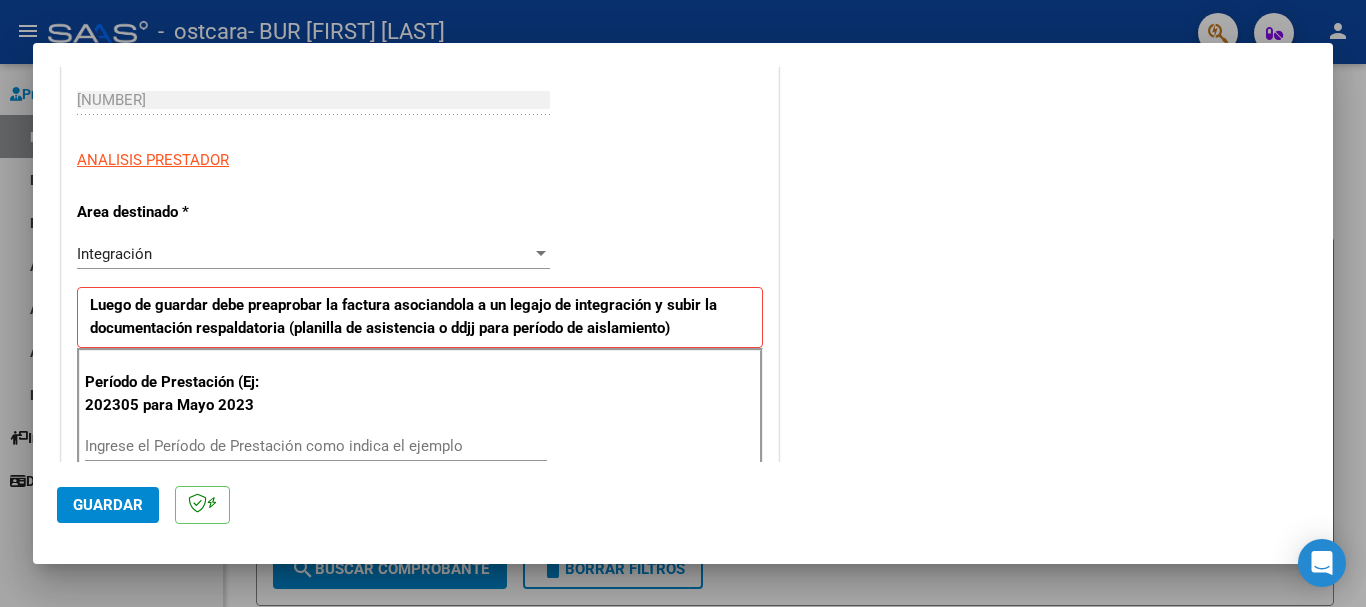 scroll, scrollTop: 400, scrollLeft: 0, axis: vertical 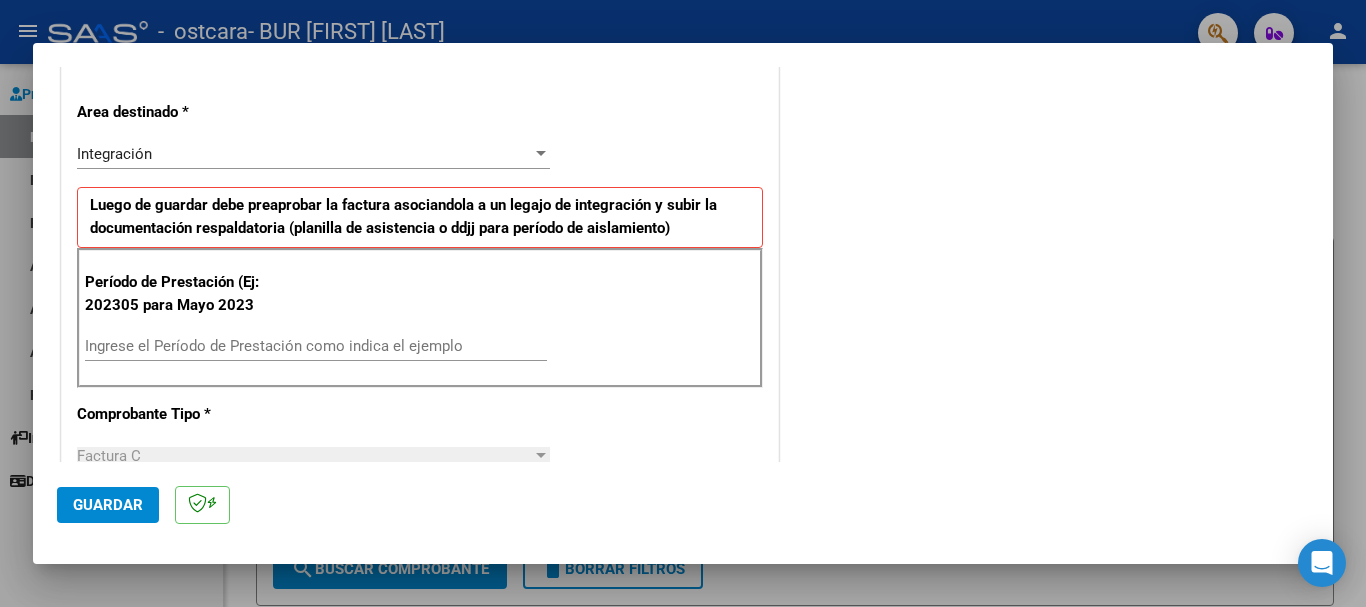 click on "Ingrese el Período de Prestación como indica el ejemplo" at bounding box center (316, 346) 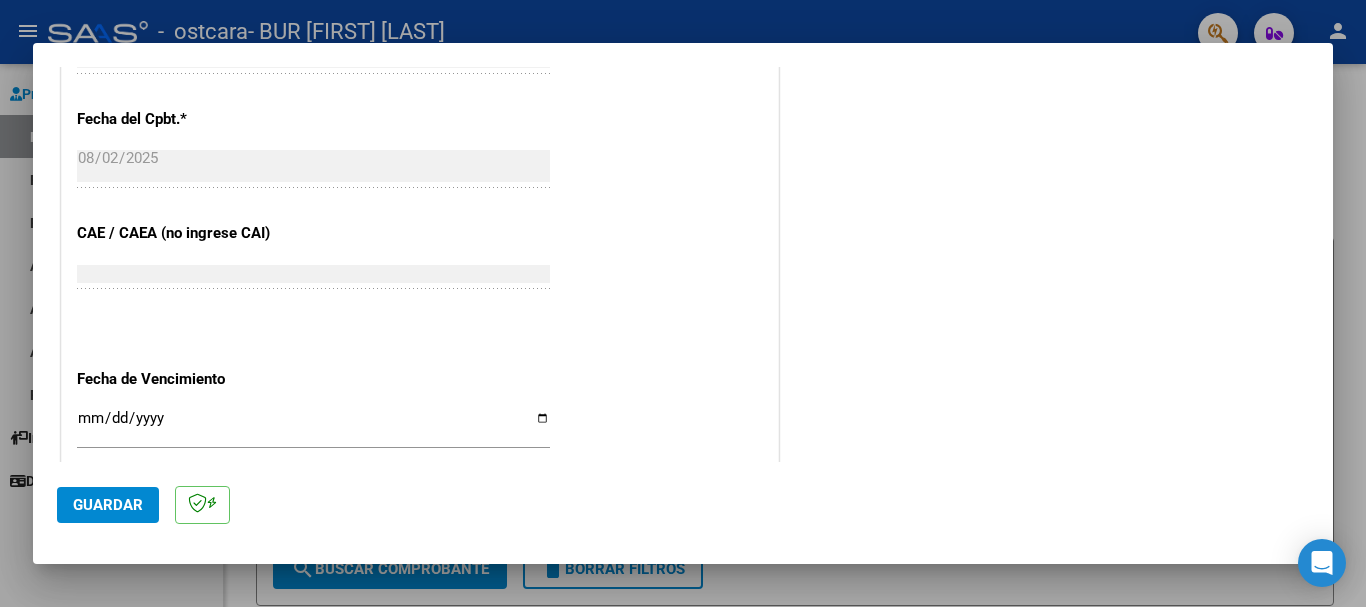 scroll, scrollTop: 1200, scrollLeft: 0, axis: vertical 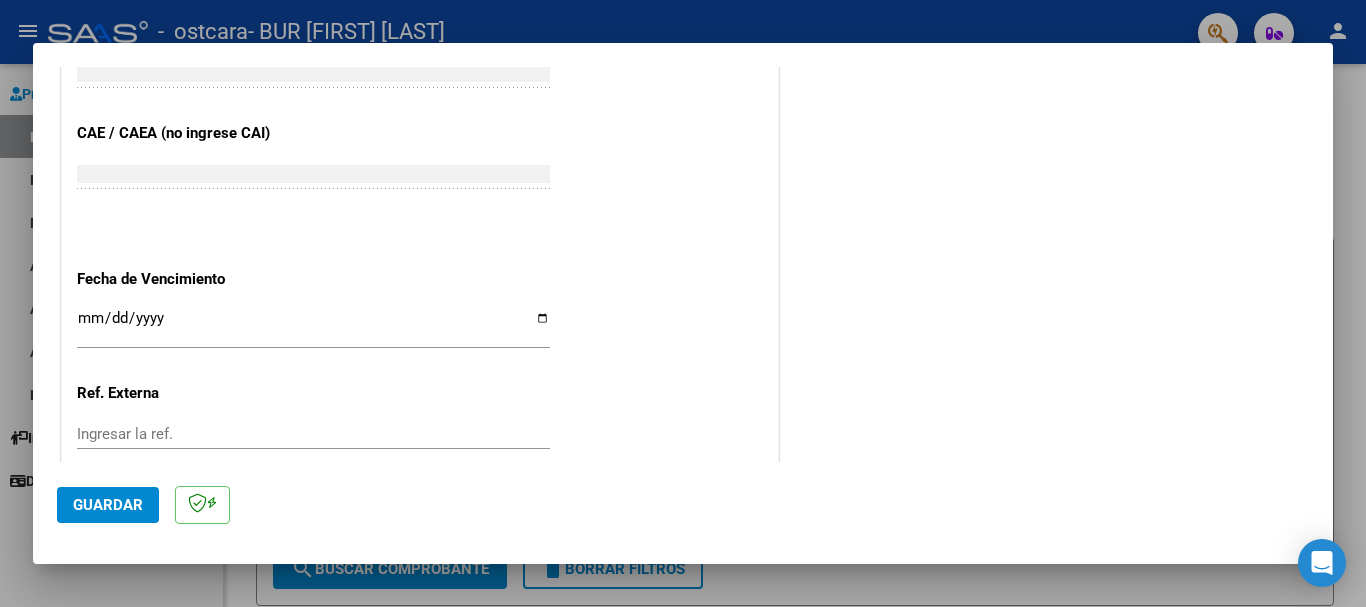 type on "202507" 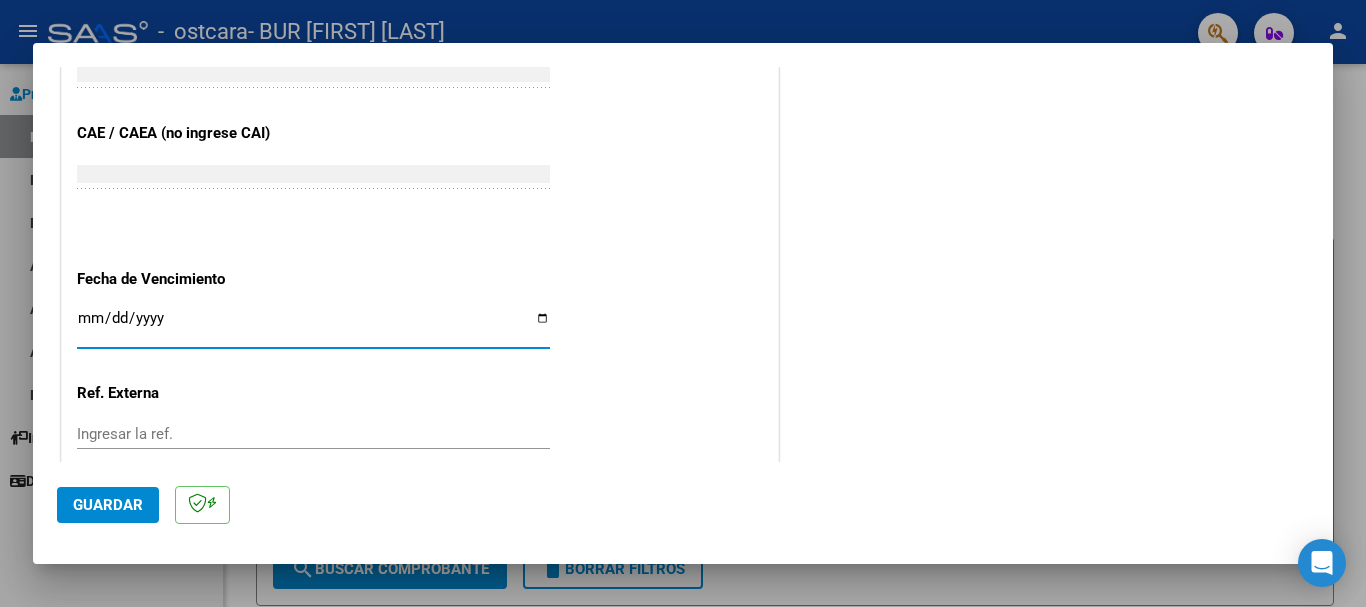 click on "Ingresar la fecha" at bounding box center (313, 326) 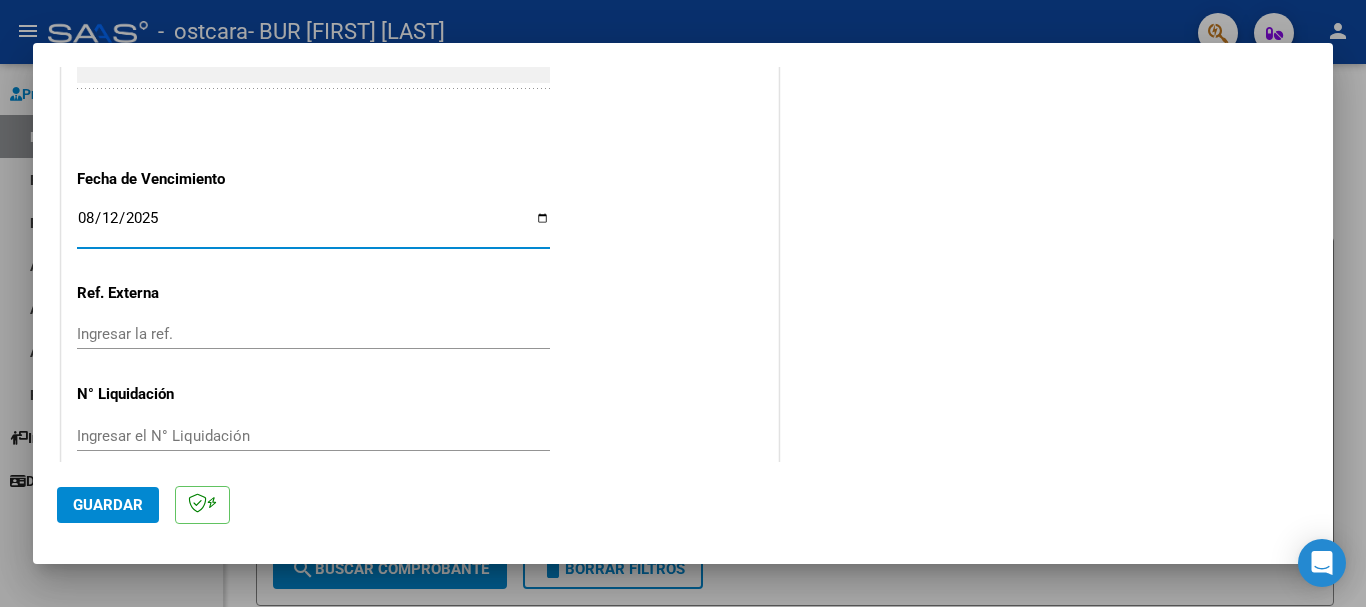 scroll, scrollTop: 1327, scrollLeft: 0, axis: vertical 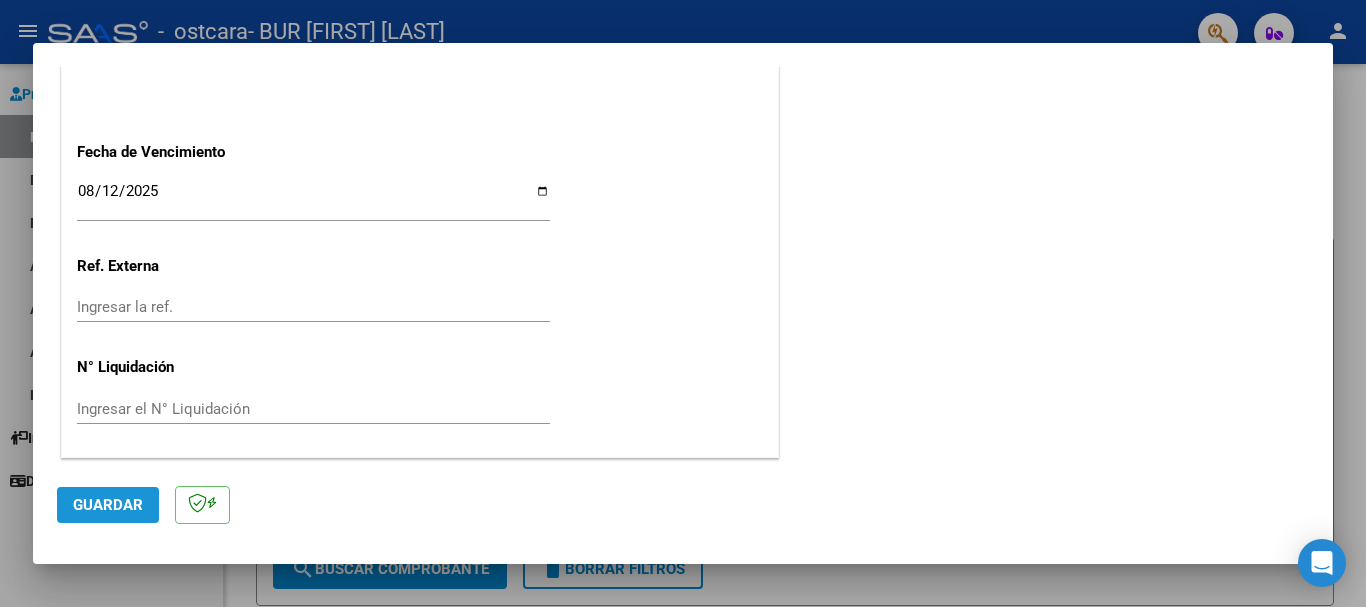 click on "Guardar" 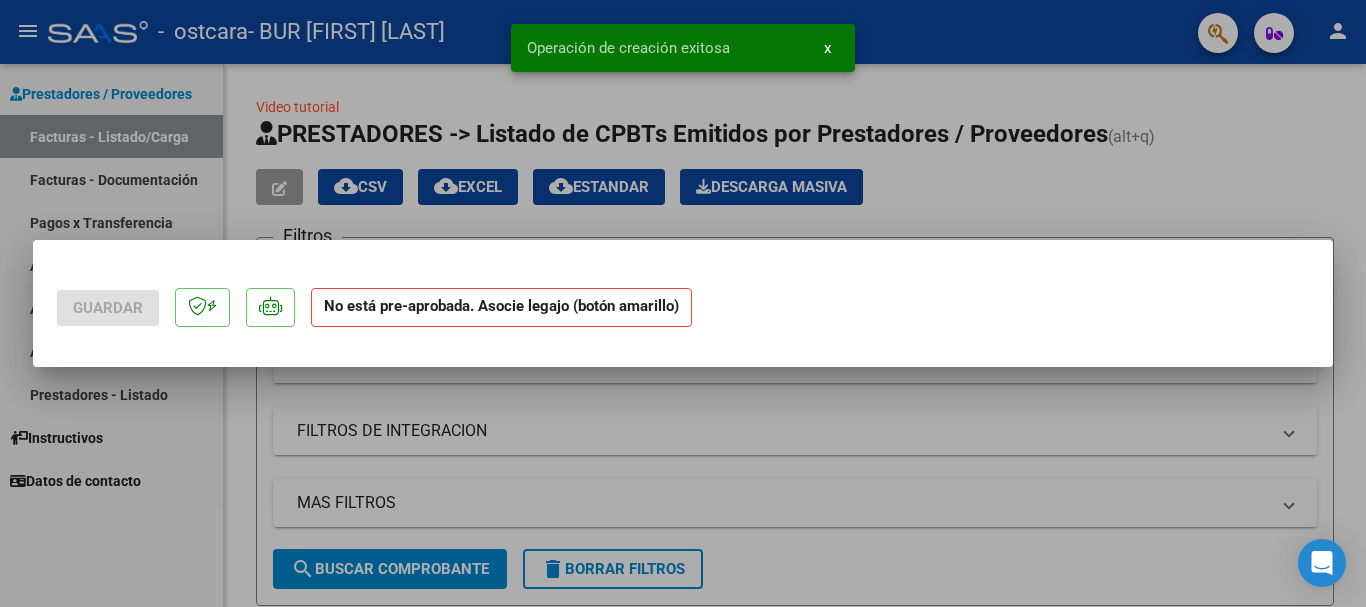 scroll, scrollTop: 0, scrollLeft: 0, axis: both 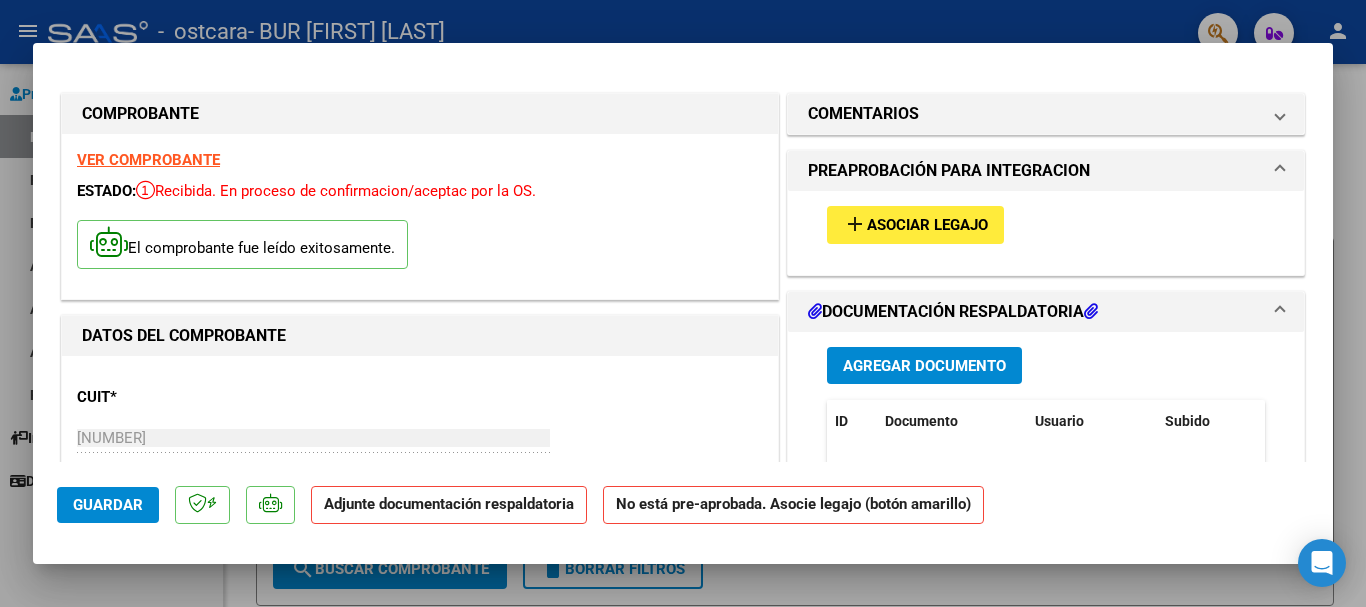 click on "Asociar Legajo" at bounding box center [927, 226] 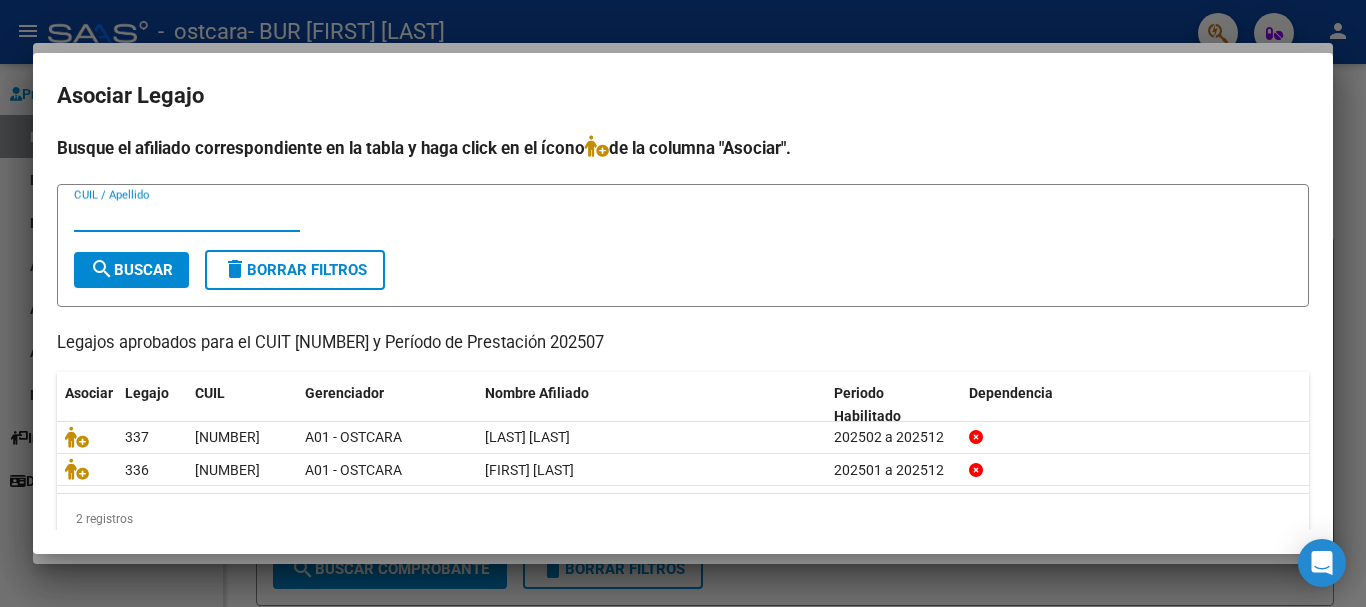 scroll, scrollTop: 32, scrollLeft: 0, axis: vertical 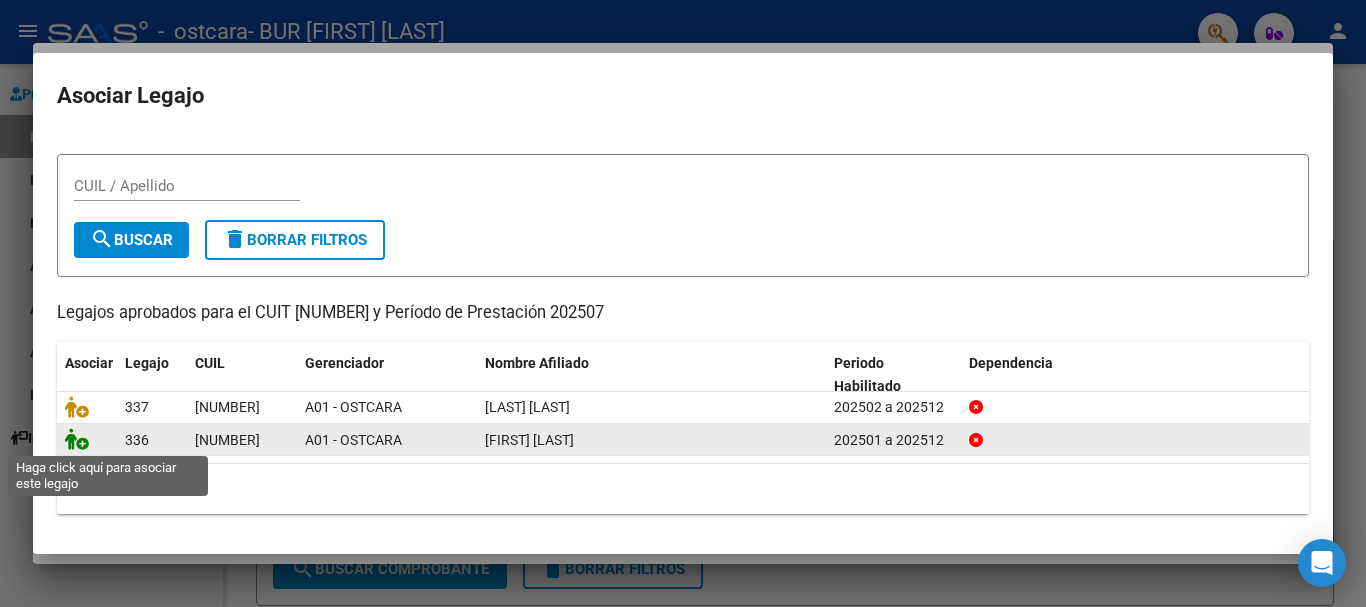 click 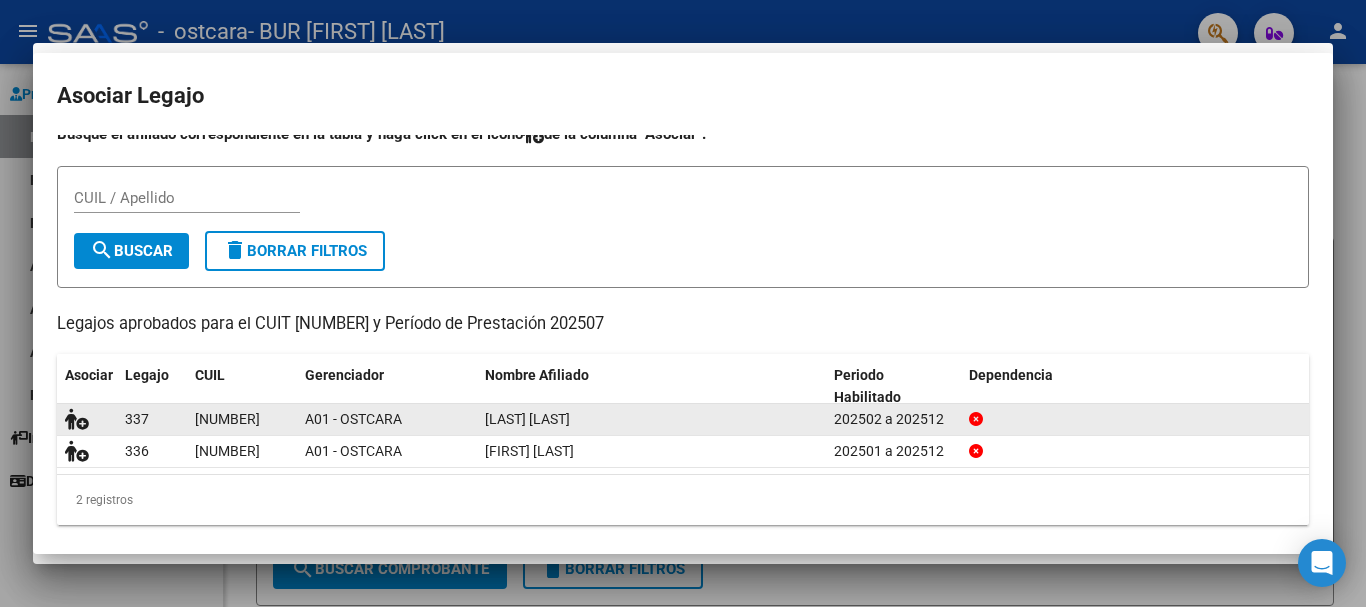 scroll, scrollTop: 0, scrollLeft: 0, axis: both 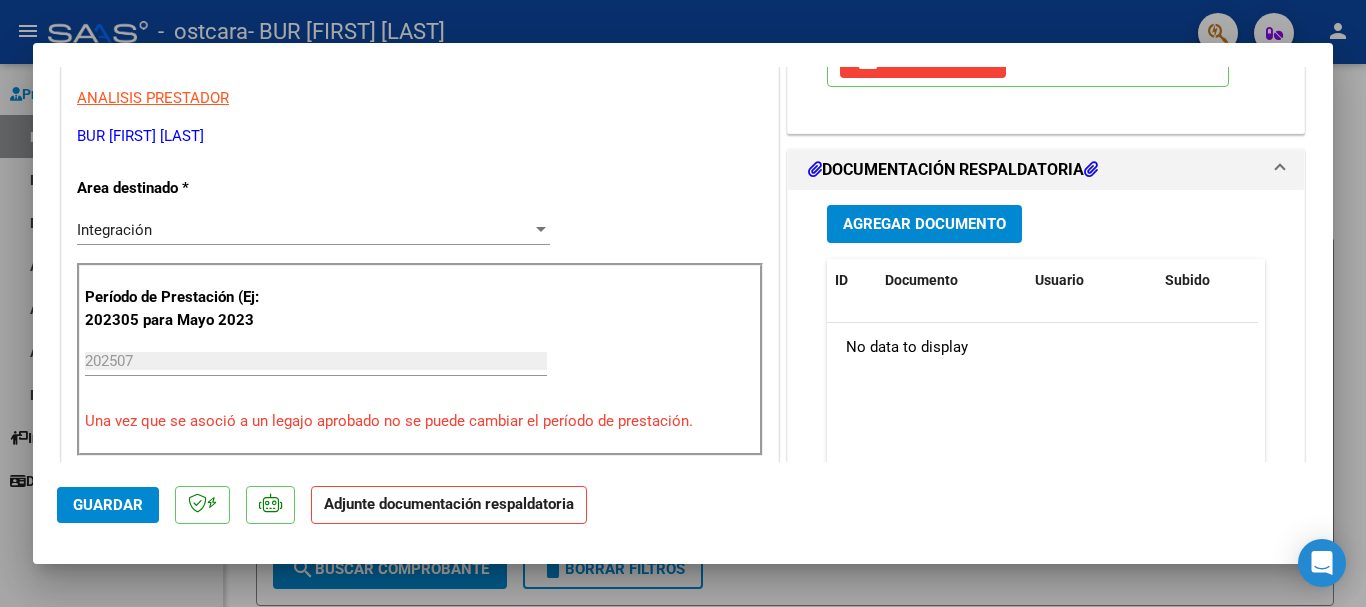 click on "DOCUMENTACIÓN RESPALDATORIA" at bounding box center (953, 170) 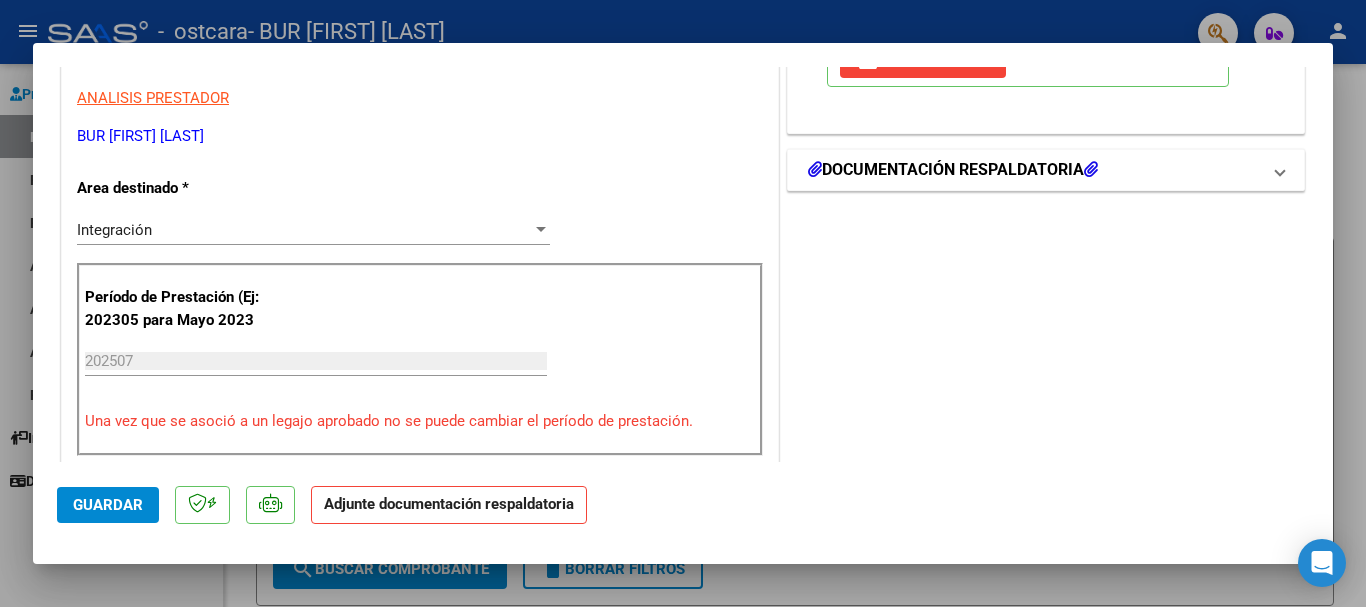 click at bounding box center (1091, 169) 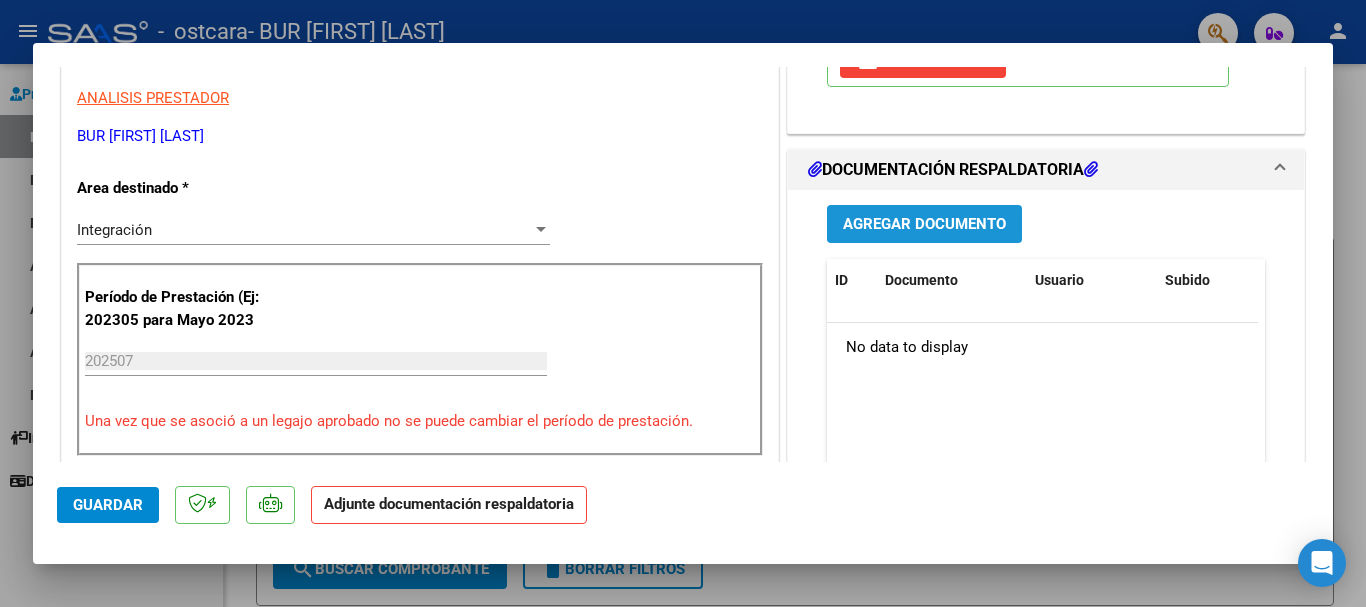 click on "Agregar Documento" at bounding box center [924, 225] 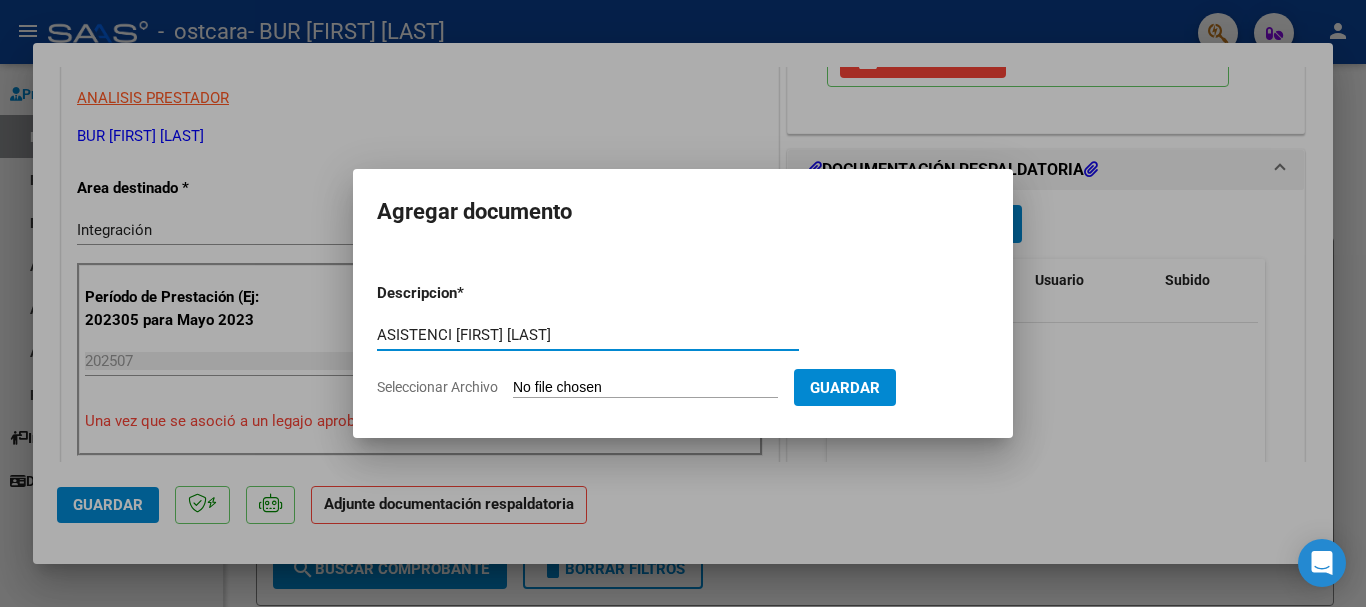 type on "ASISTENCI [FIRST] [LAST]" 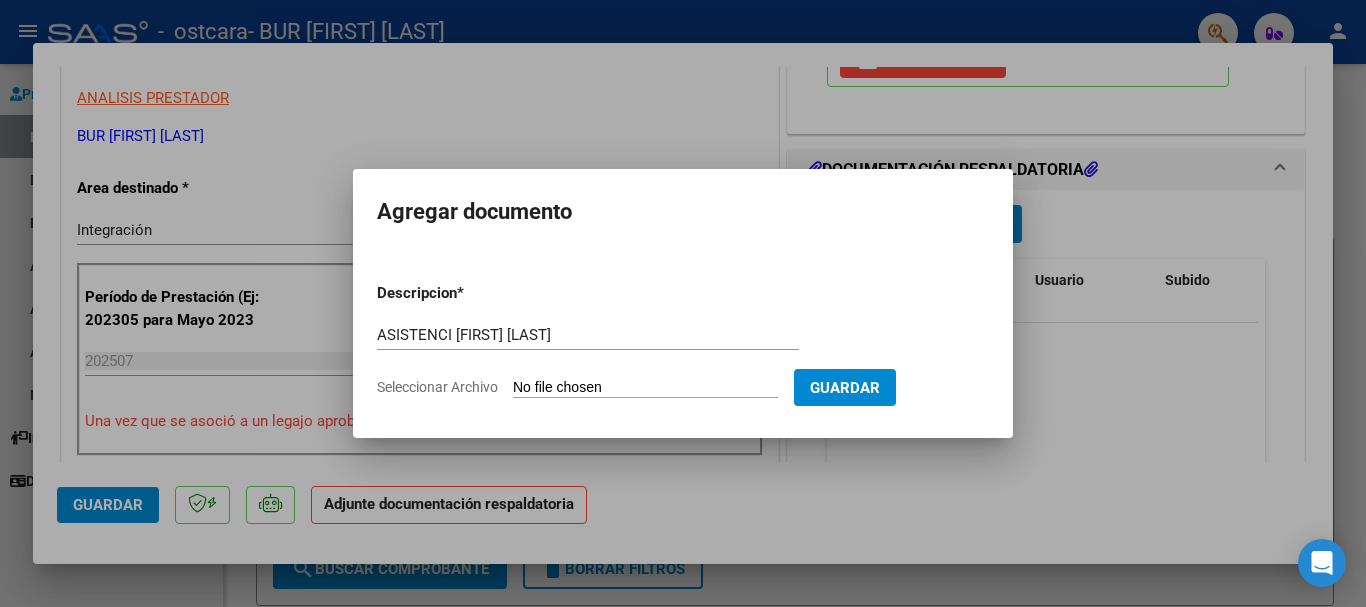 click on "Seleccionar Archivo" at bounding box center (645, 388) 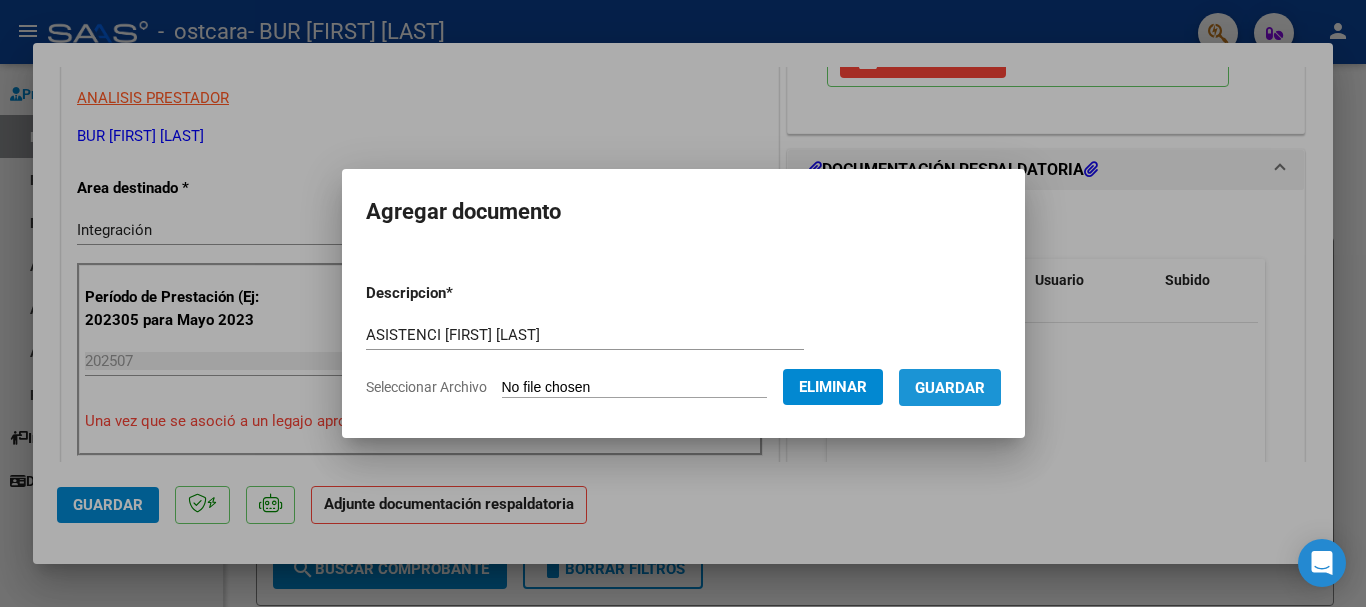 click on "Guardar" at bounding box center (950, 388) 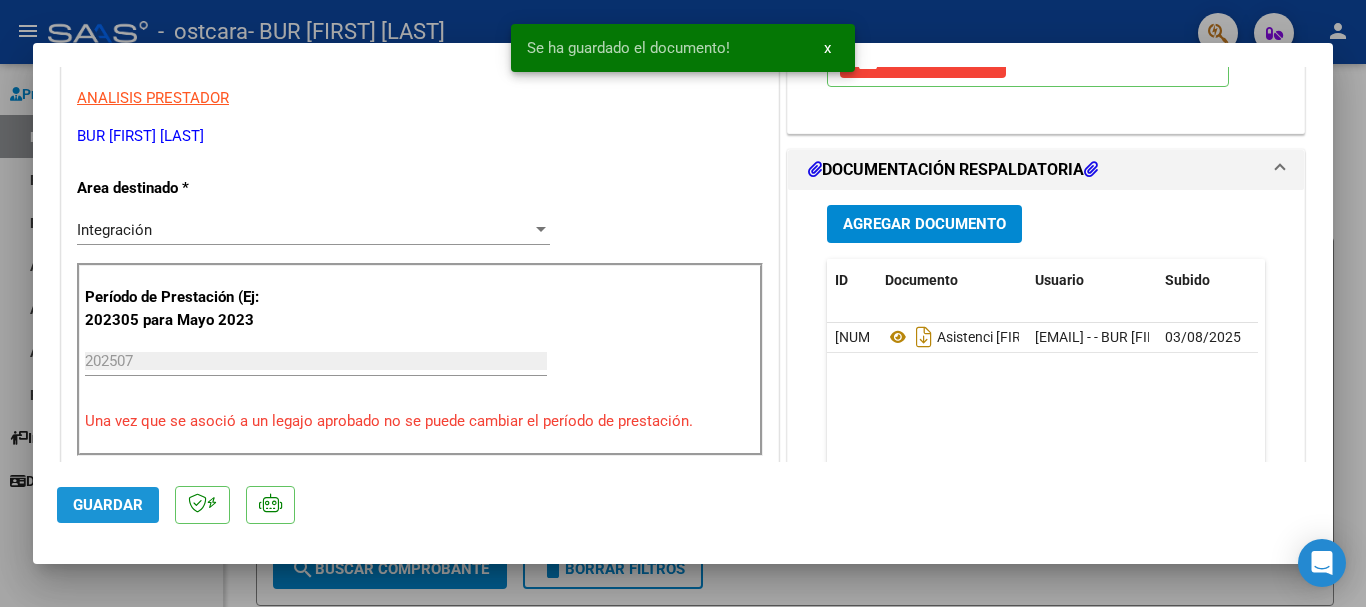 click on "Guardar" 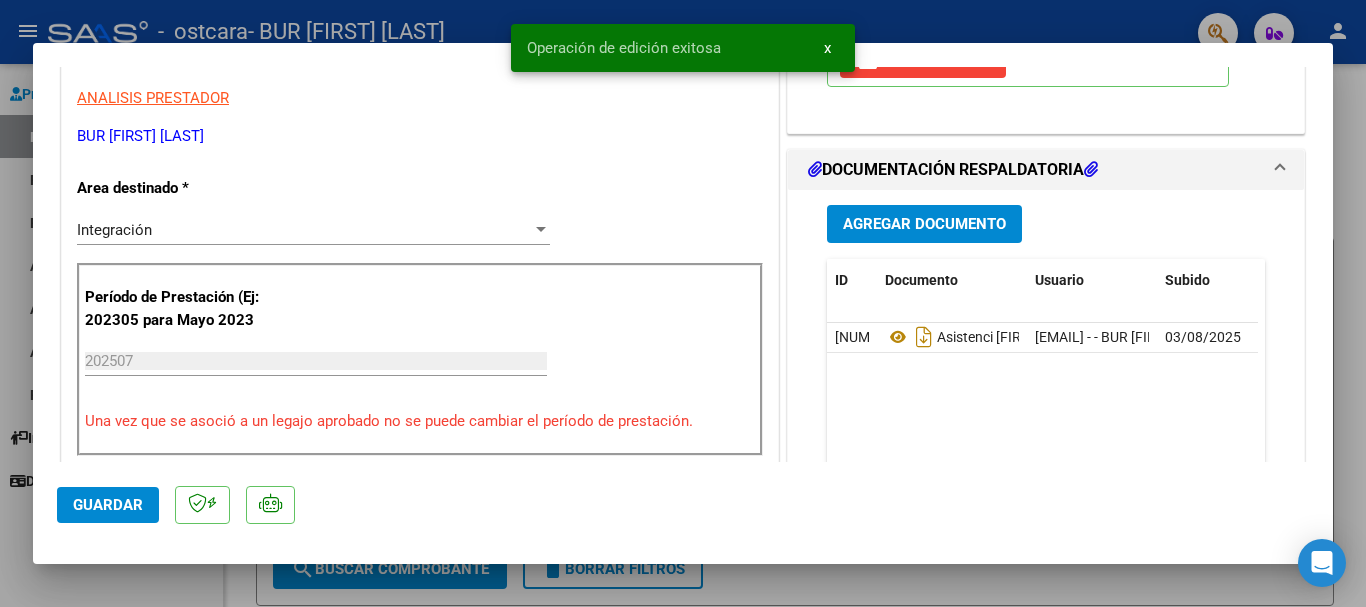 scroll, scrollTop: 500, scrollLeft: 0, axis: vertical 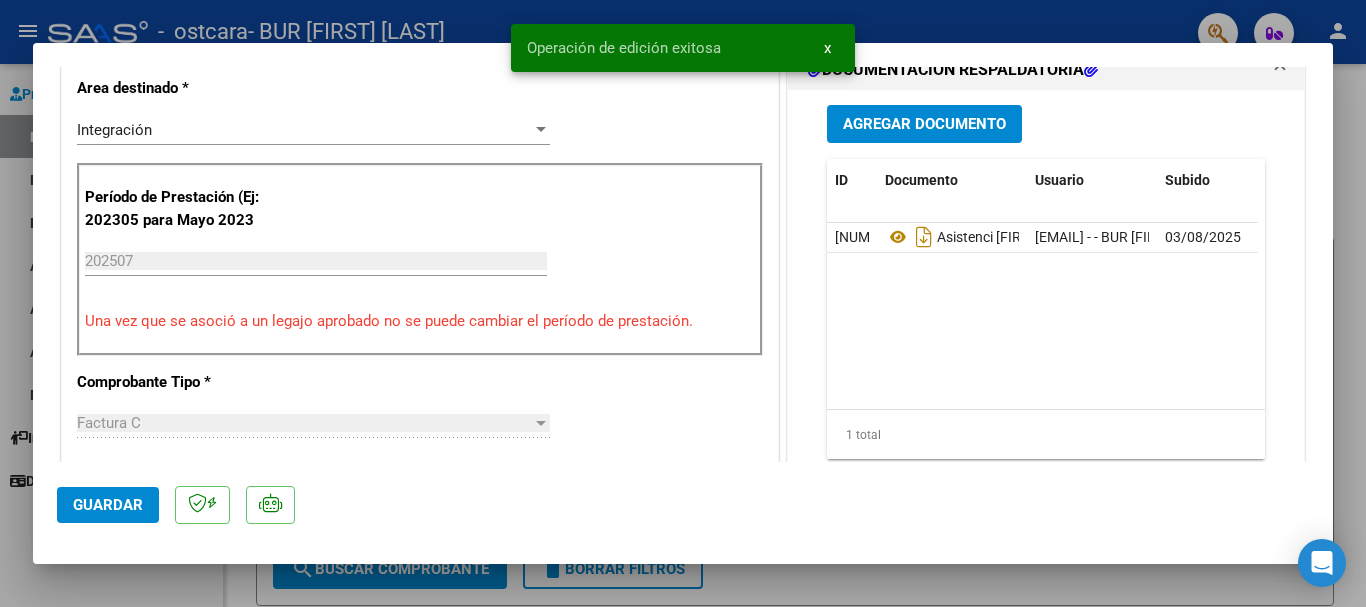 type 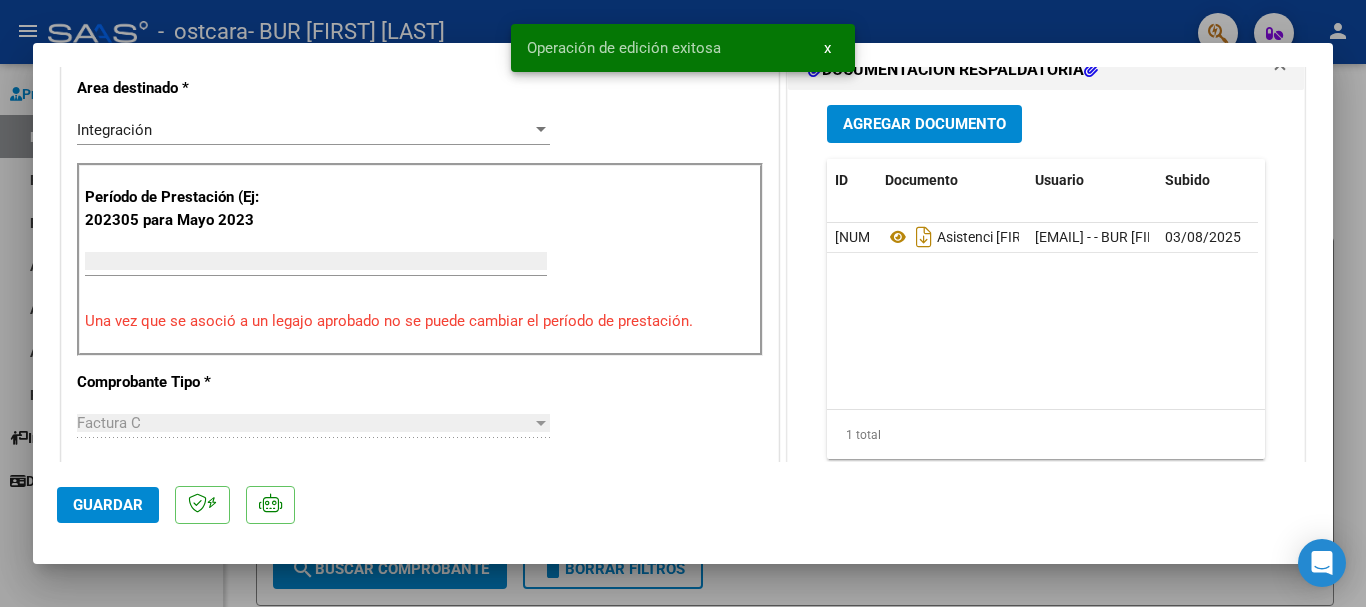 type 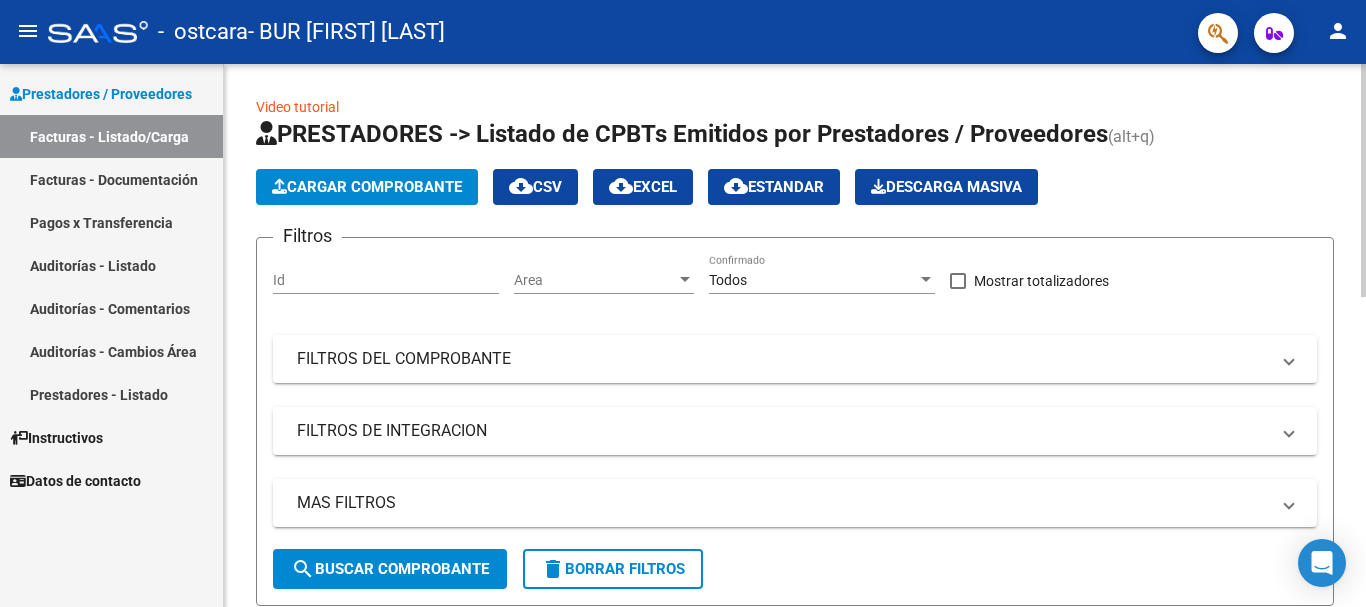click on "Cargar Comprobante" 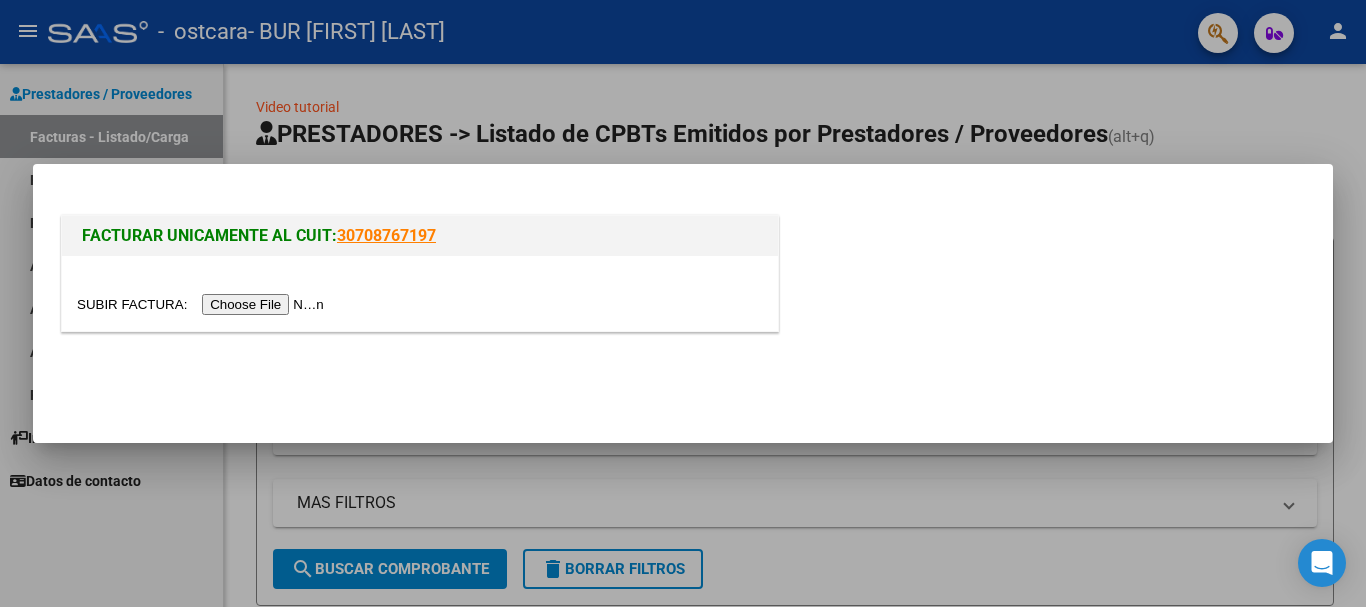 click at bounding box center (203, 304) 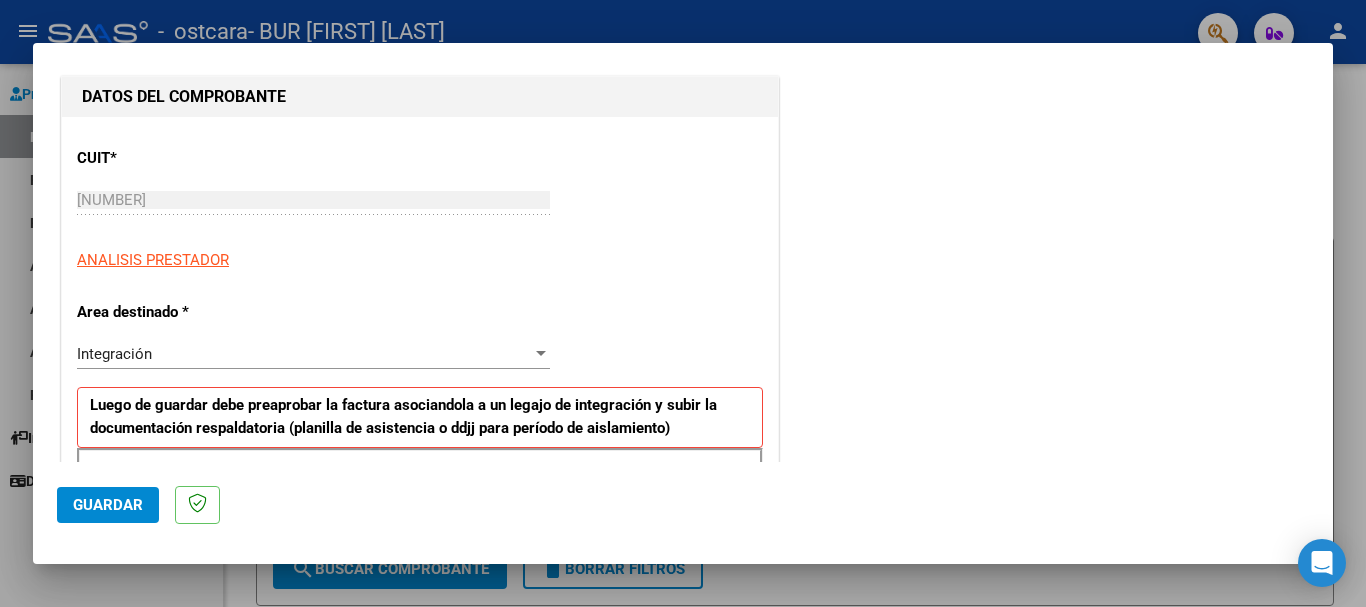 scroll, scrollTop: 400, scrollLeft: 0, axis: vertical 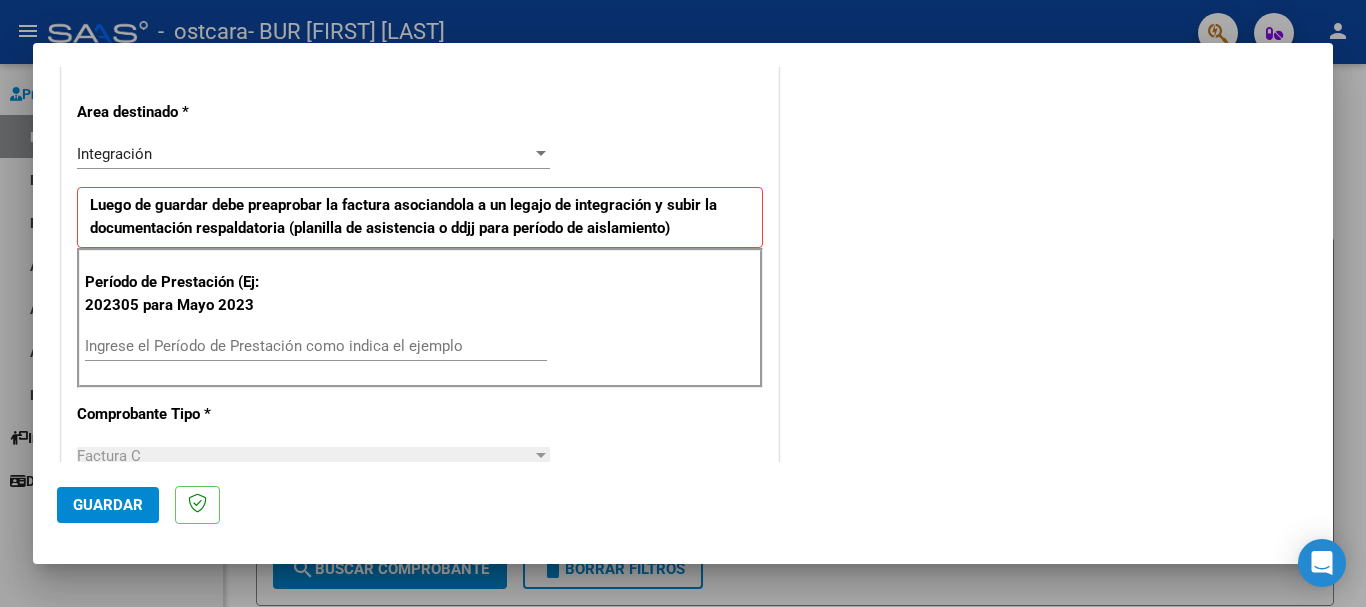 click on "Ingrese el Período de Prestación como indica el ejemplo" at bounding box center (316, 346) 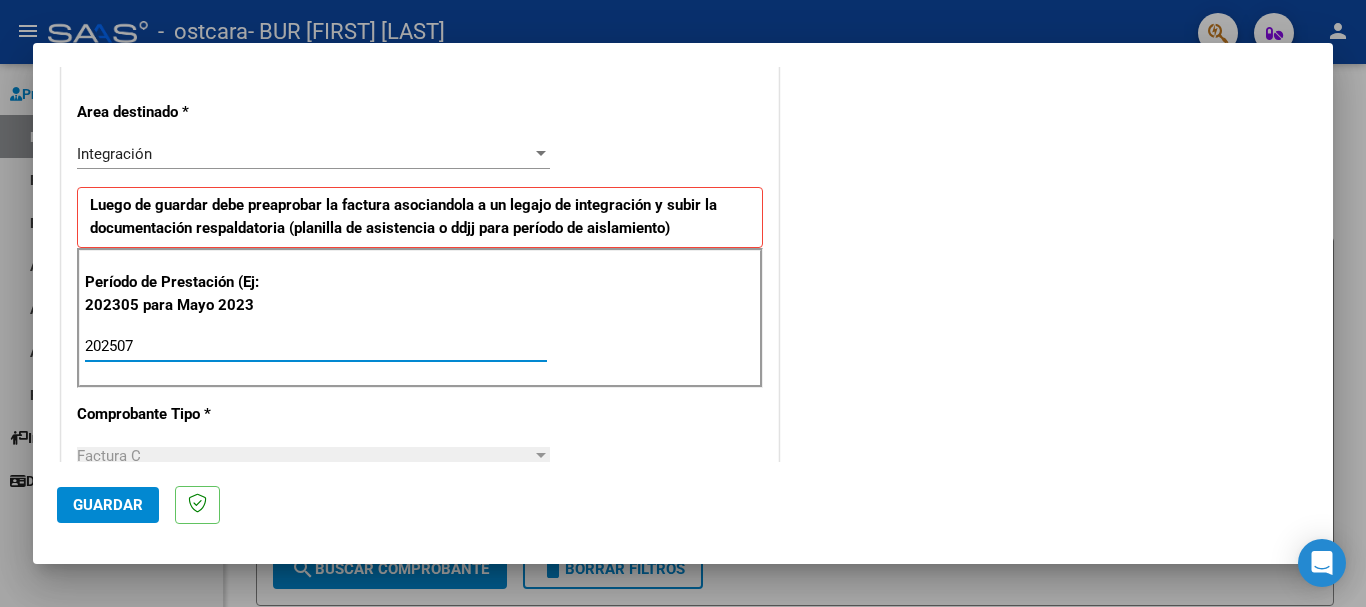 type on "202507" 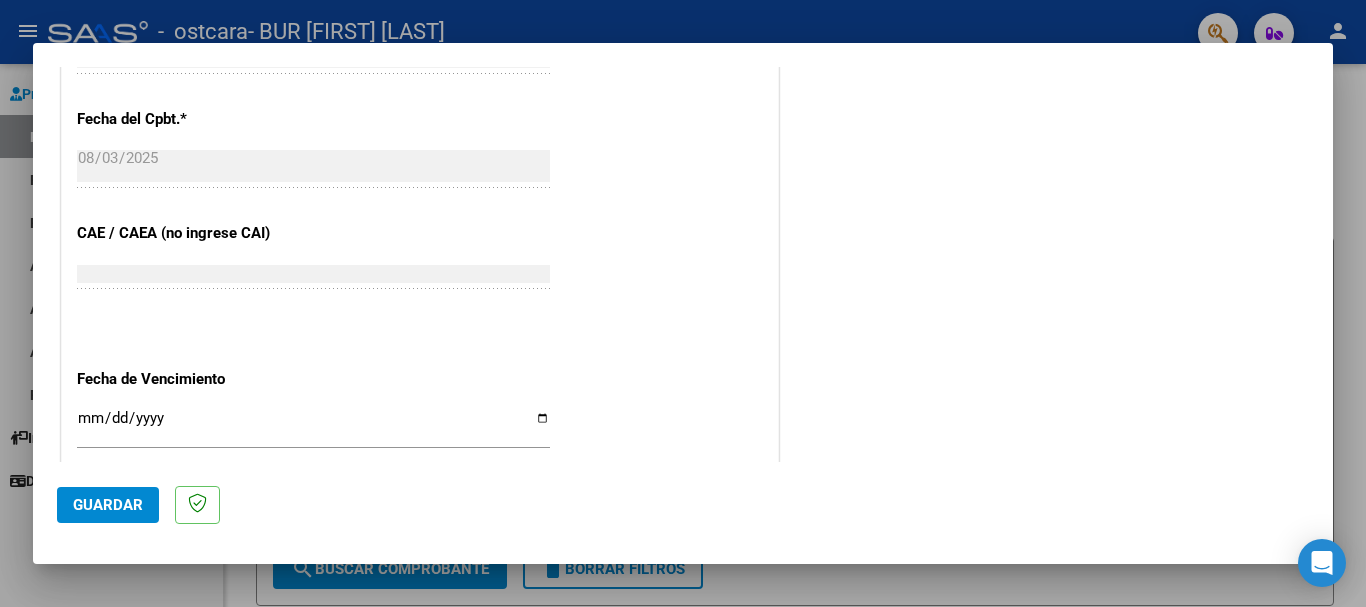 scroll, scrollTop: 1200, scrollLeft: 0, axis: vertical 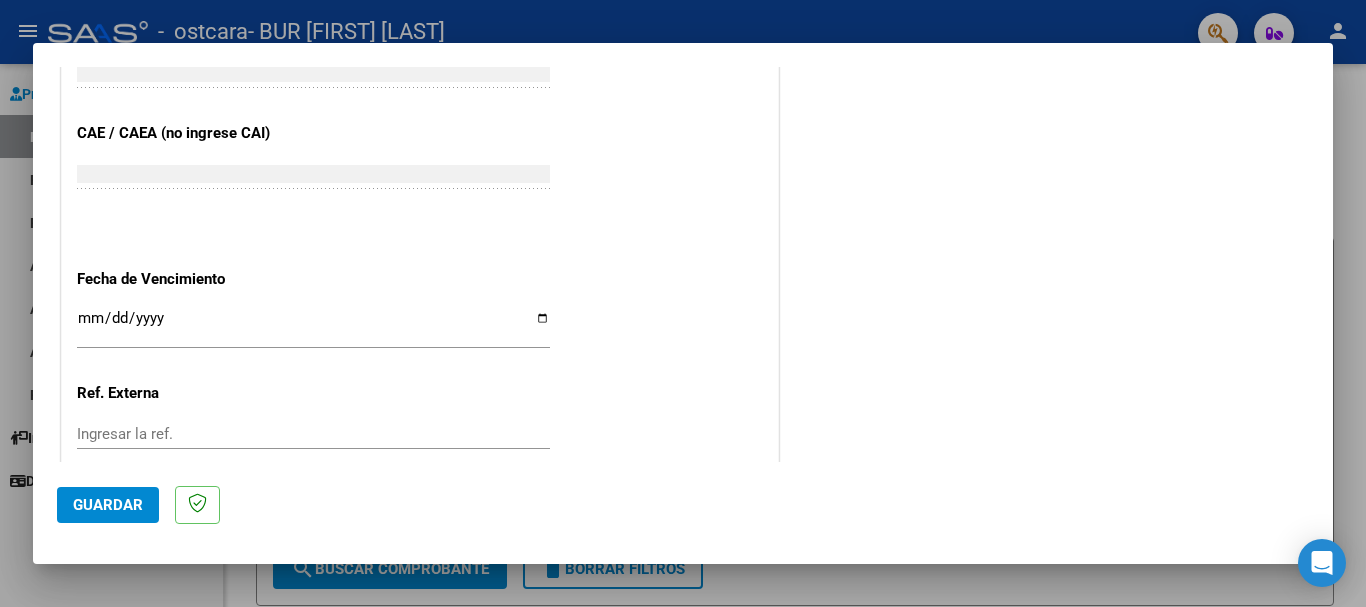 click on "Ingresar la fecha" at bounding box center (313, 326) 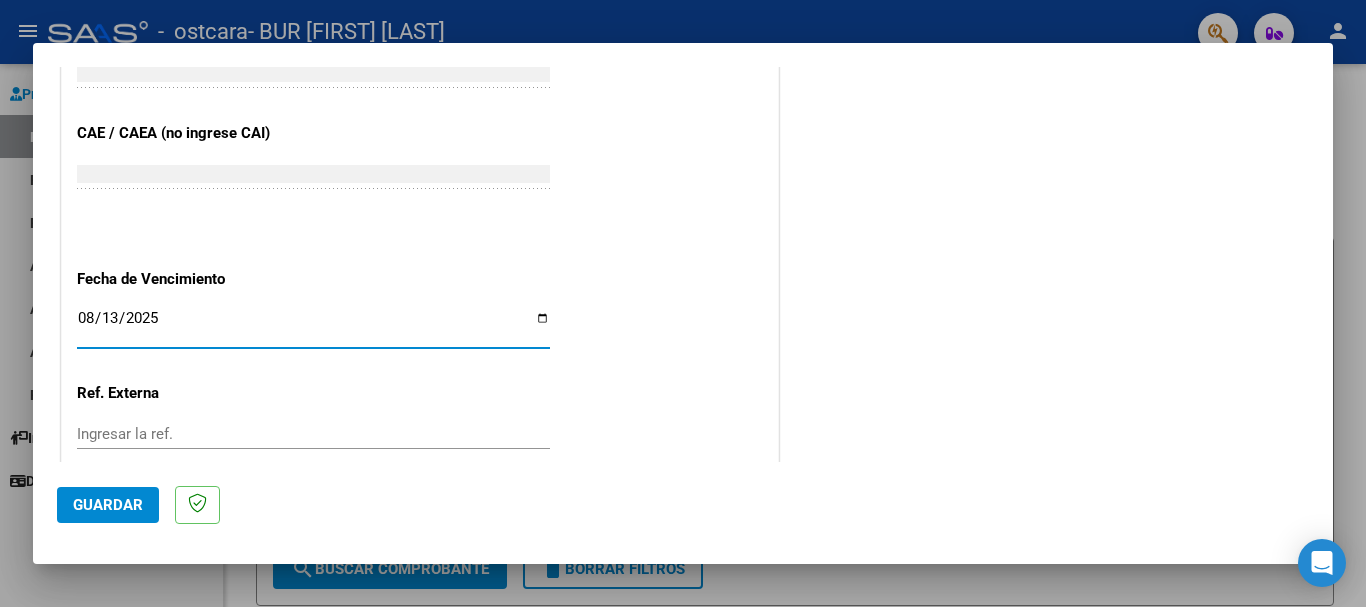 type on "2025-08-13" 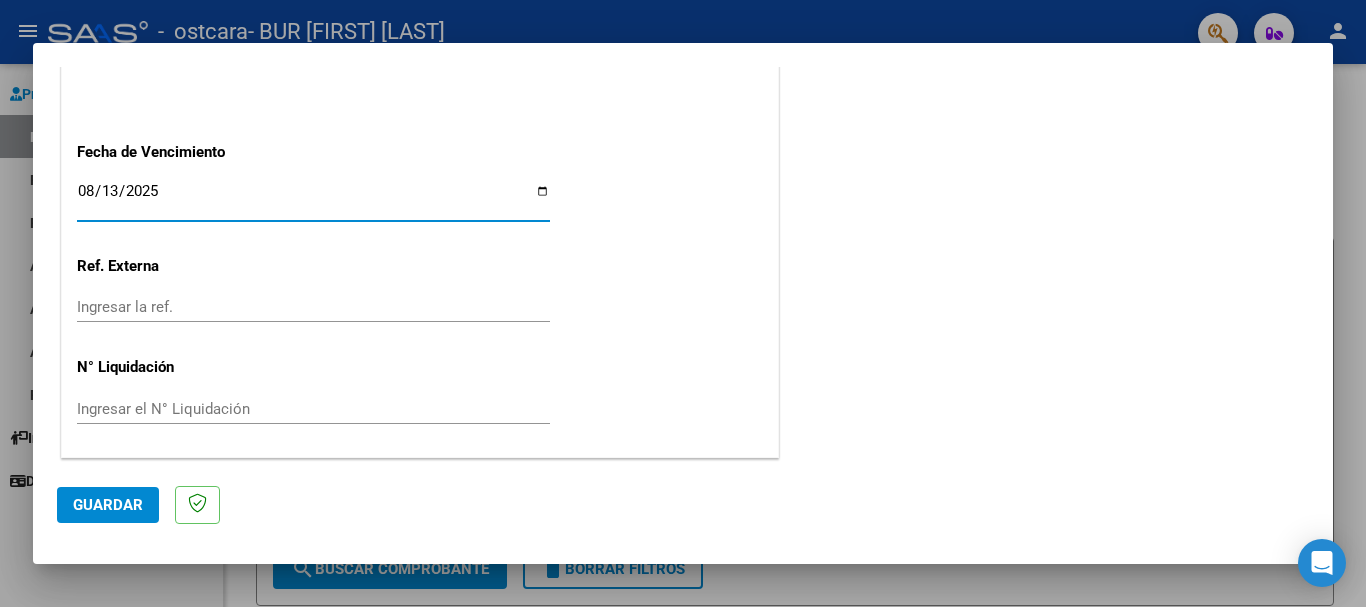 click on "Guardar" 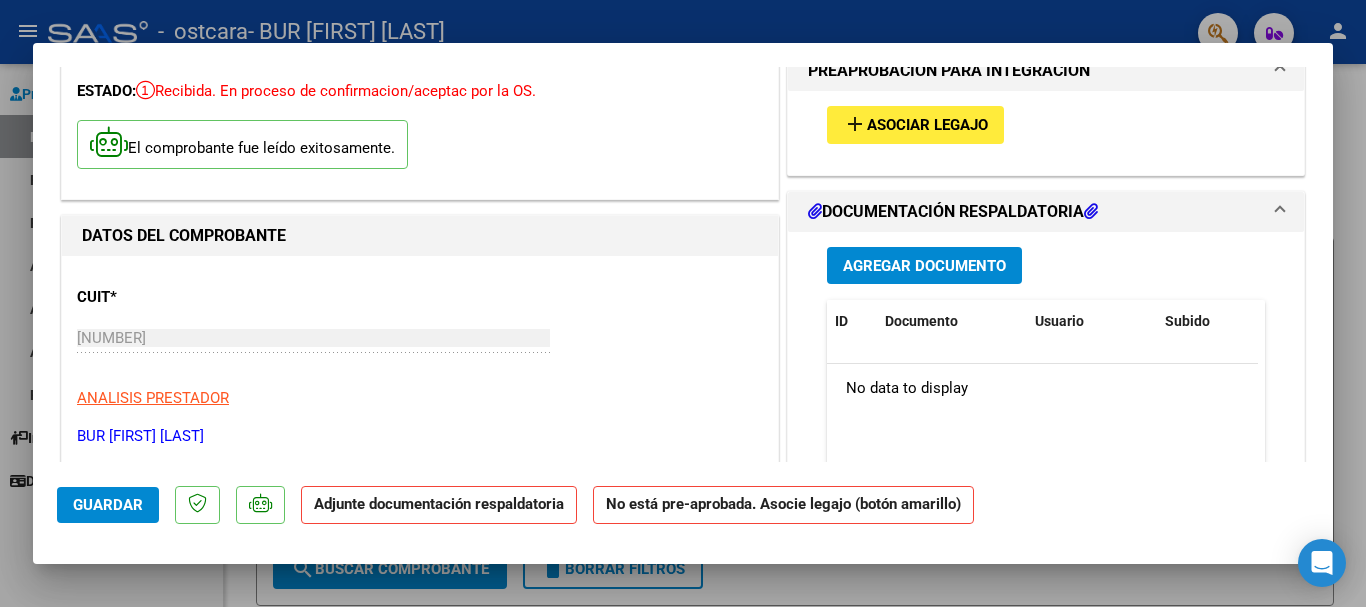 scroll, scrollTop: 0, scrollLeft: 0, axis: both 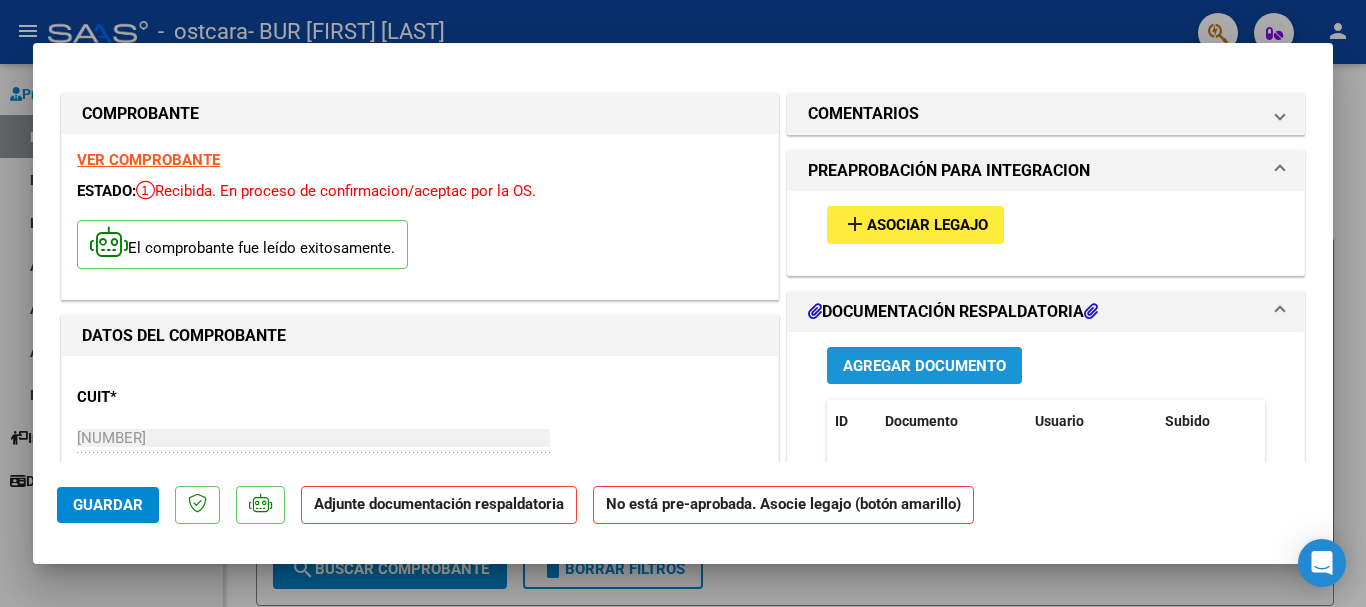 click on "Agregar Documento" at bounding box center (924, 366) 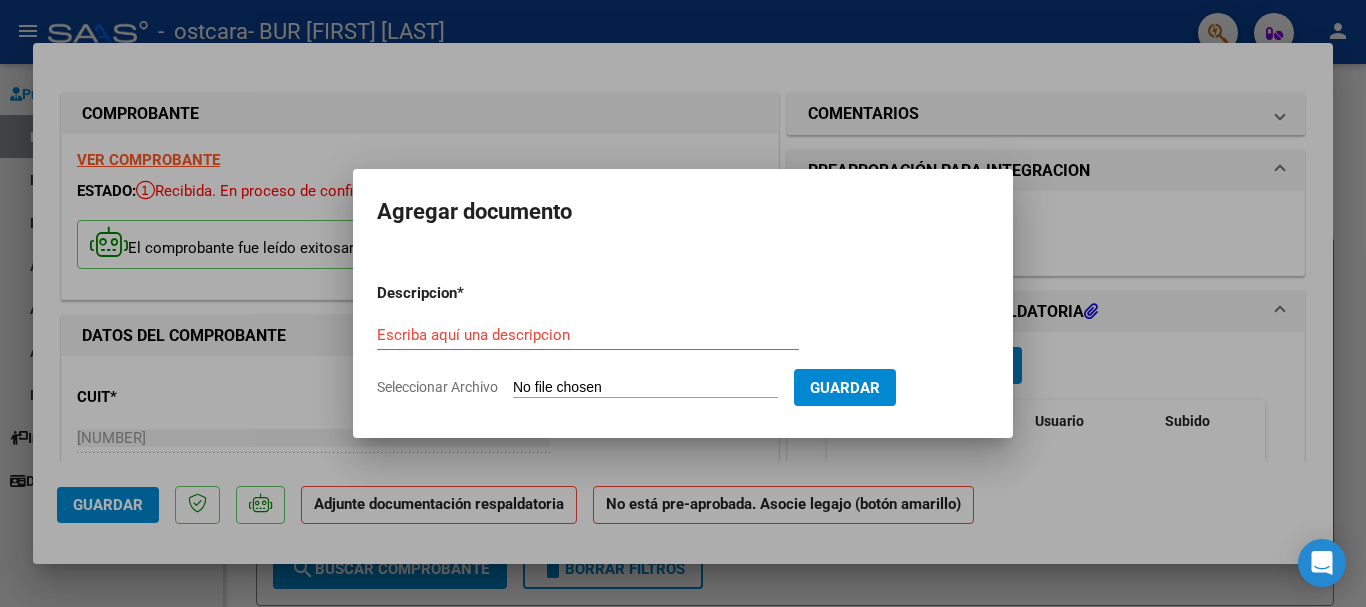 click at bounding box center (683, 303) 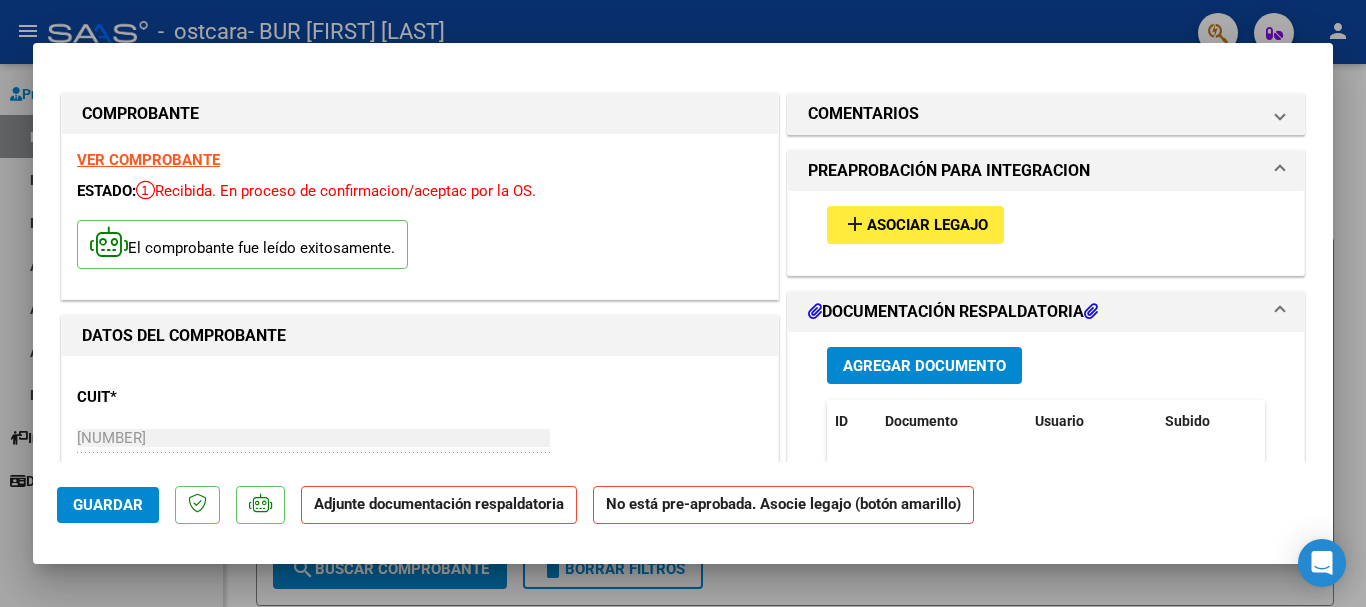 click on "add Asociar Legajo" at bounding box center (915, 224) 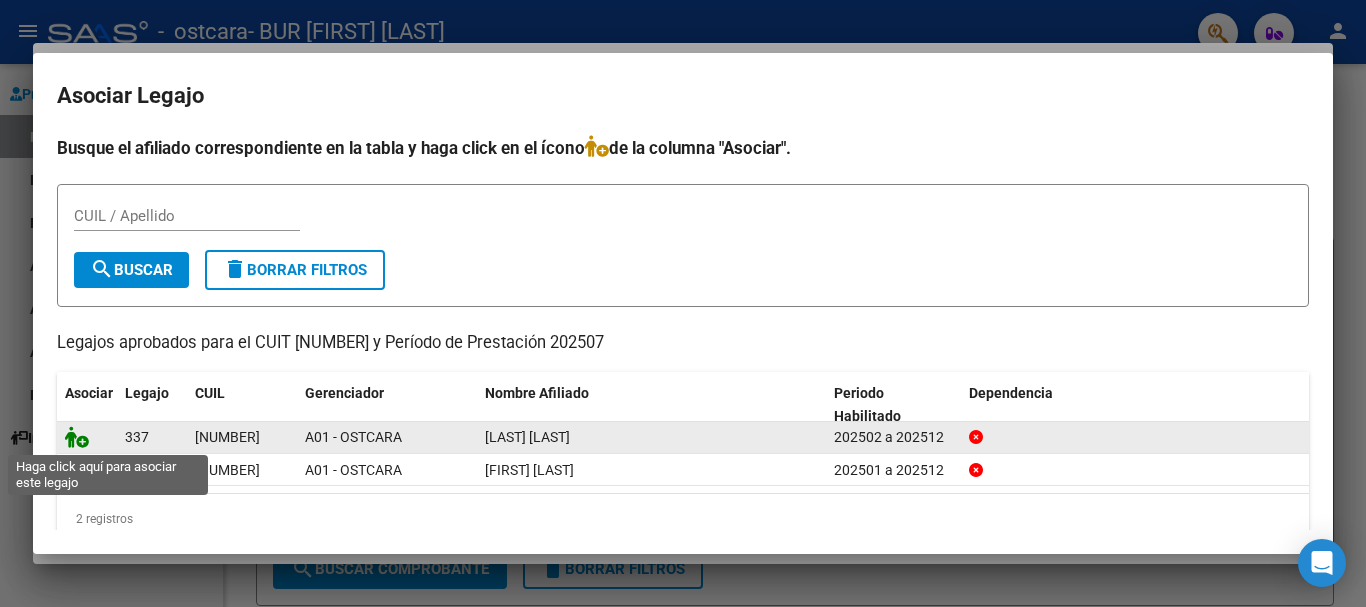 click 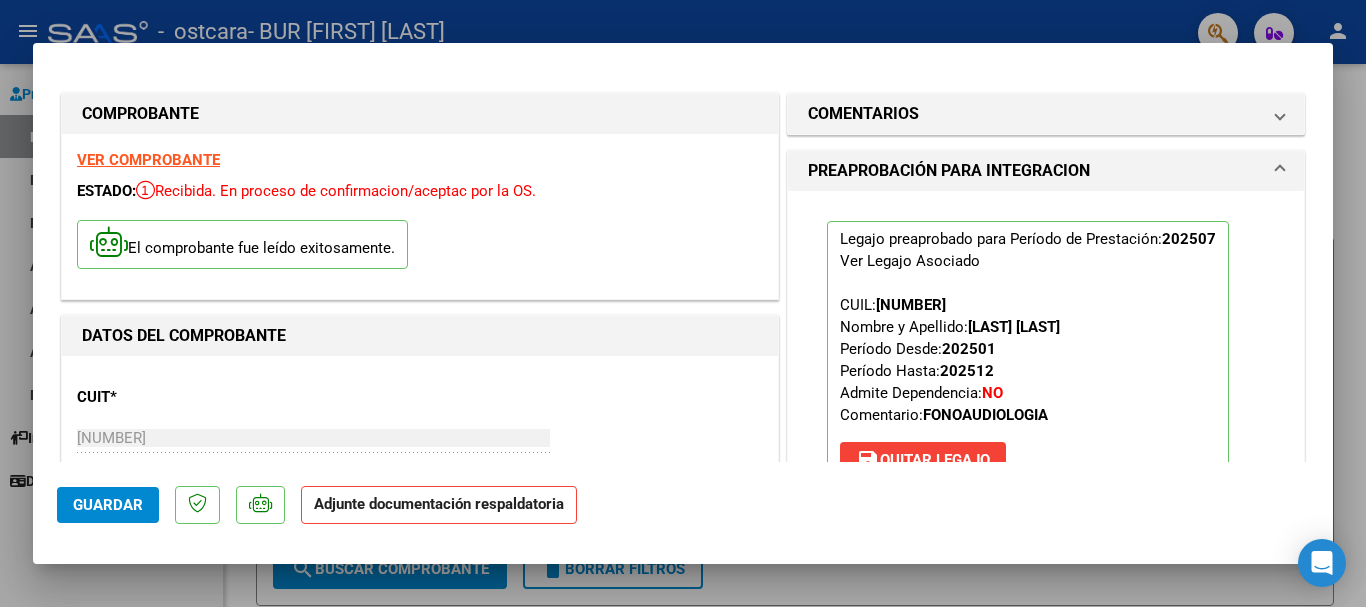 scroll, scrollTop: 200, scrollLeft: 0, axis: vertical 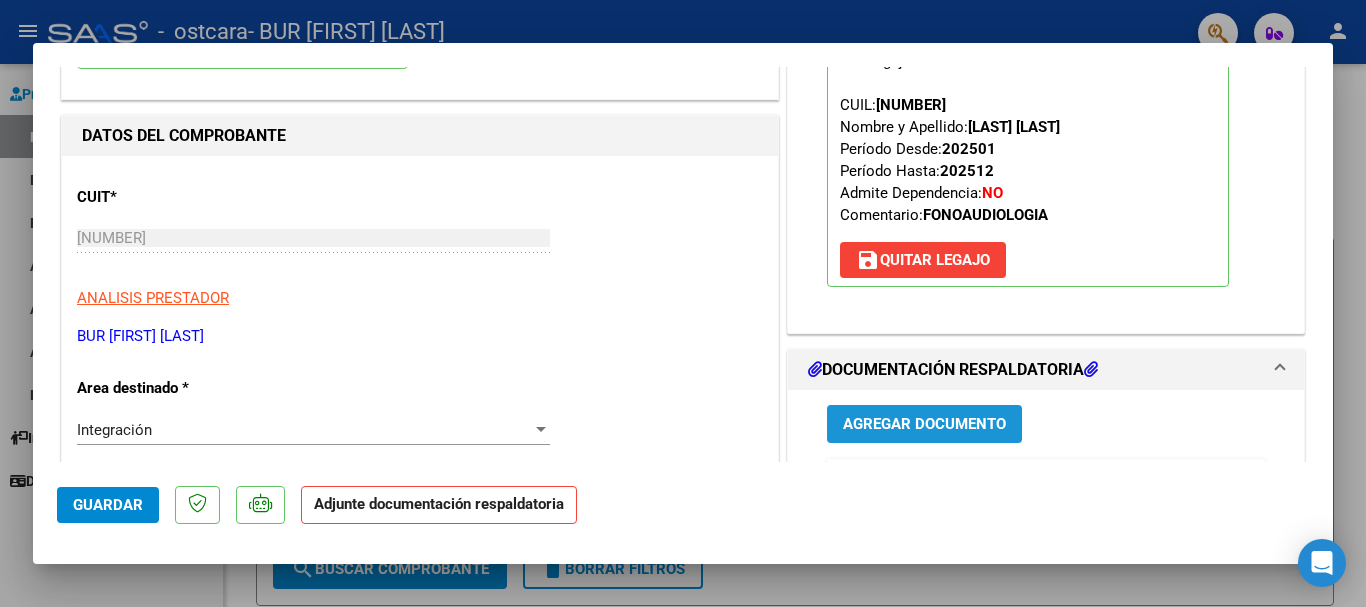 click on "Agregar Documento" at bounding box center (924, 425) 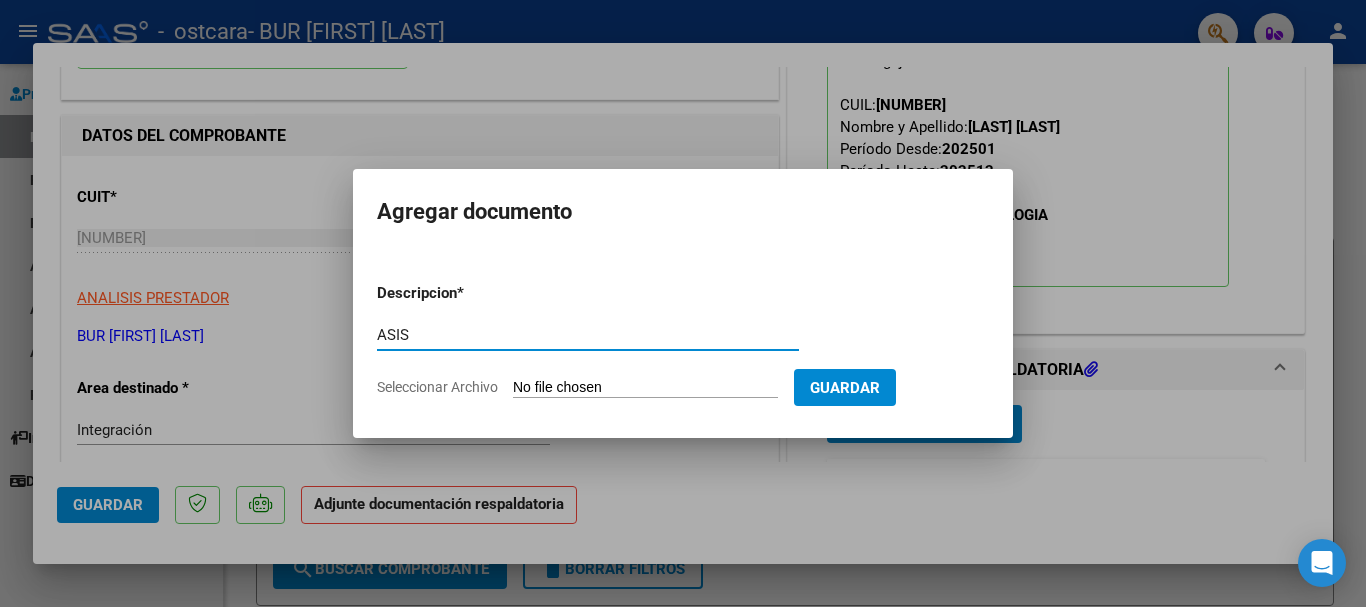 click on "ASIS" at bounding box center (588, 335) 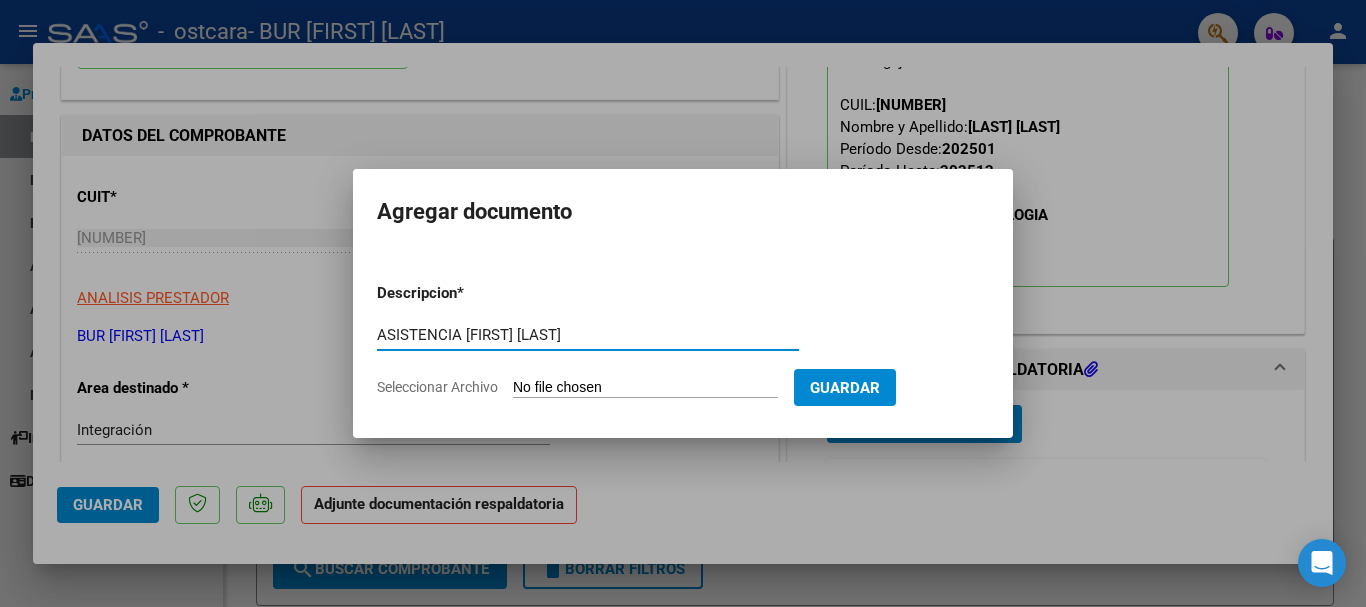 type on "ASISTENCIA [FIRST] [LAST]" 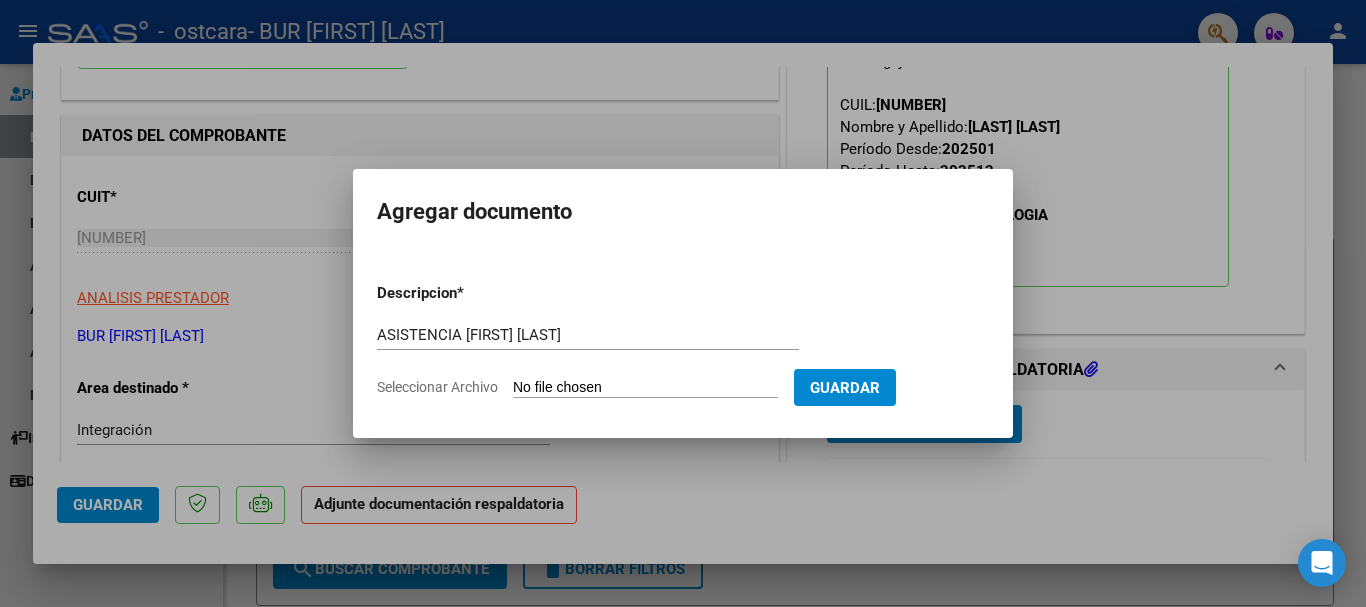 click on "Seleccionar Archivo" at bounding box center (645, 388) 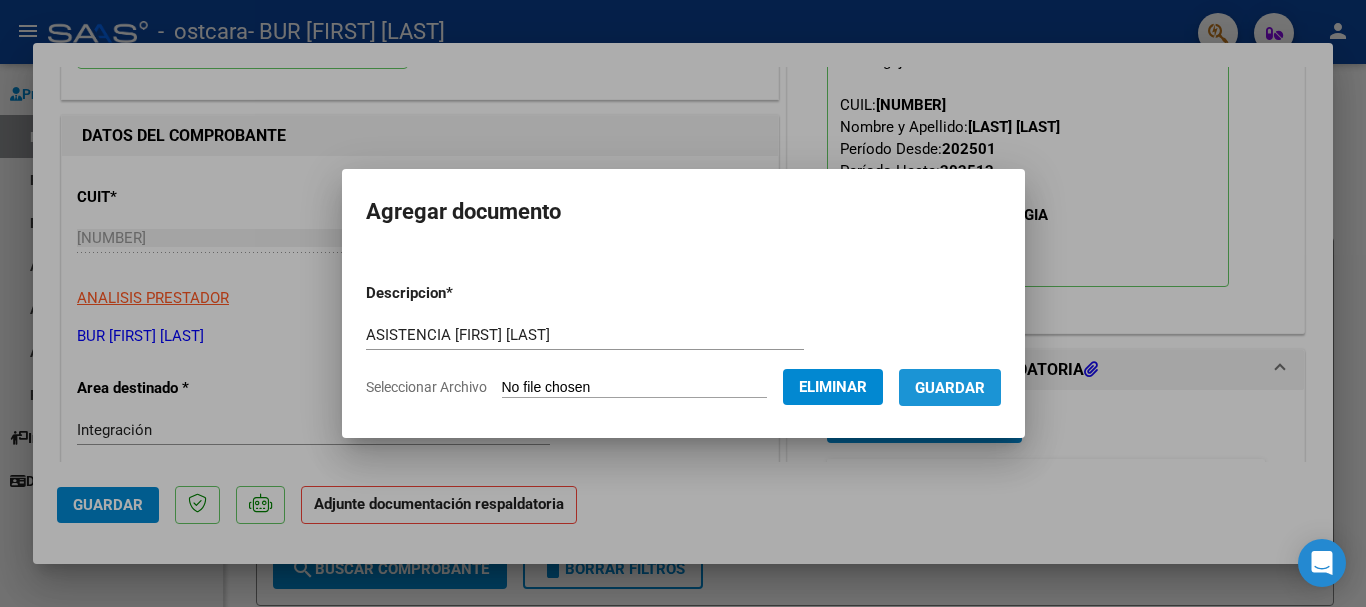 click on "Guardar" at bounding box center [950, 388] 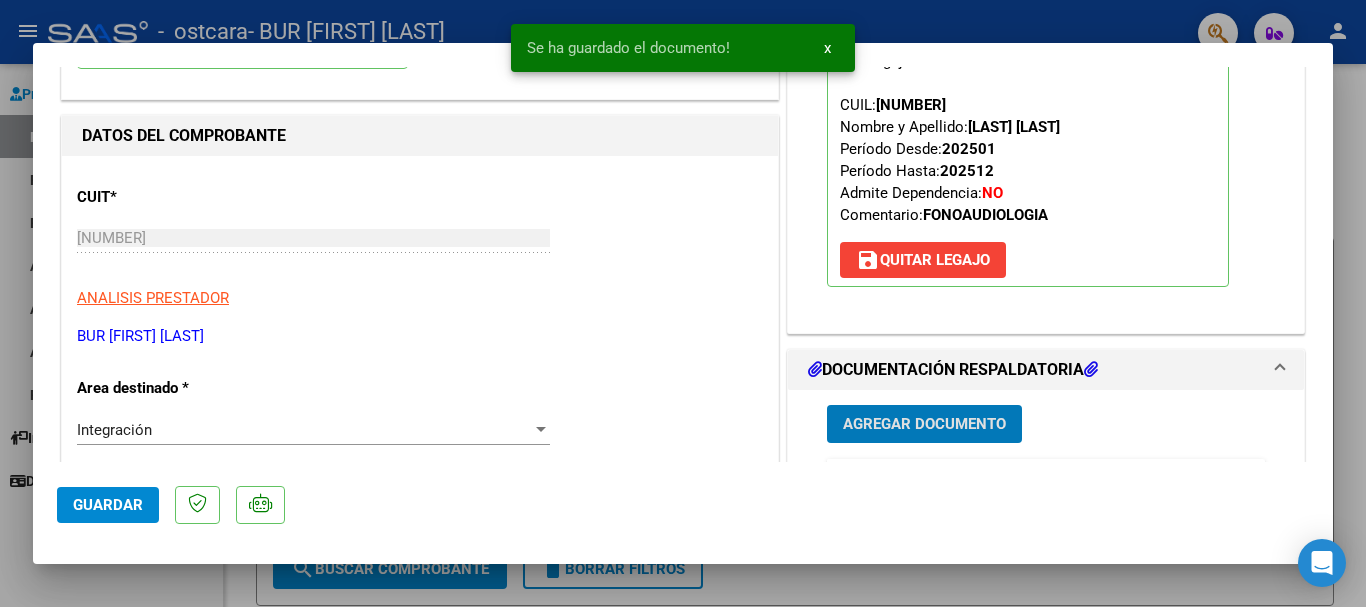 click on "Guardar" 